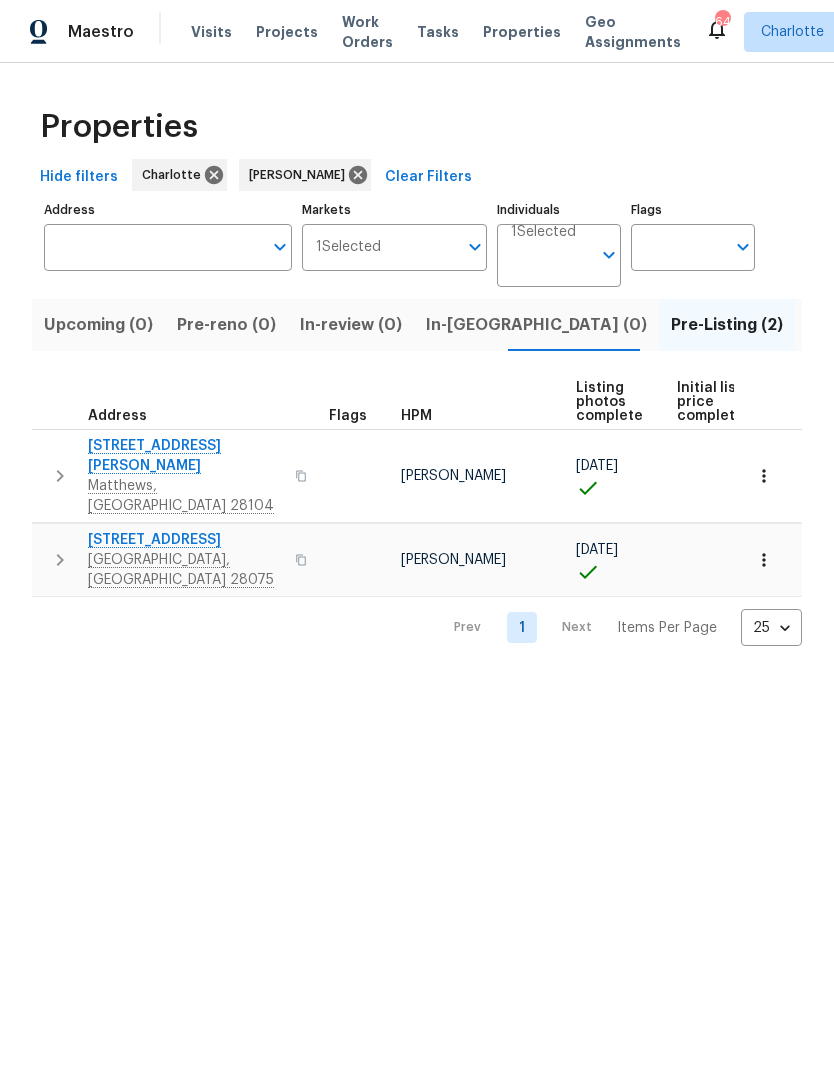 scroll, scrollTop: 0, scrollLeft: 0, axis: both 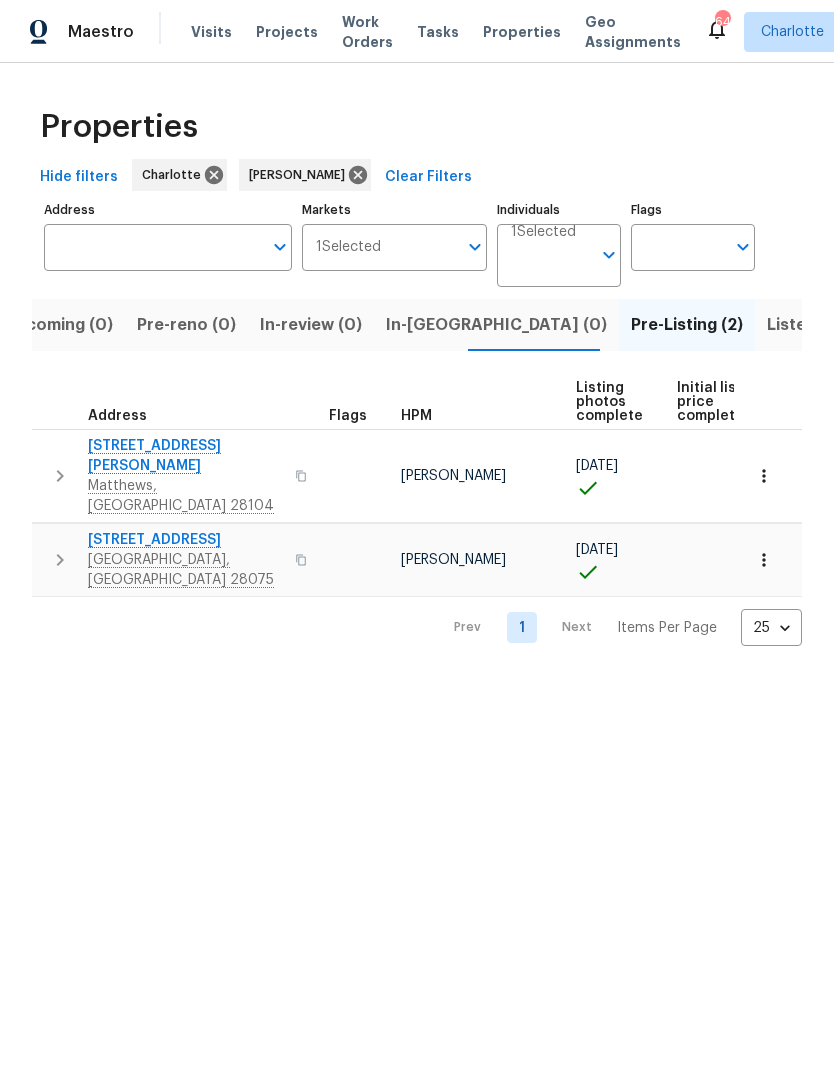 click on "Matthews, NC 28104" at bounding box center [185, 496] 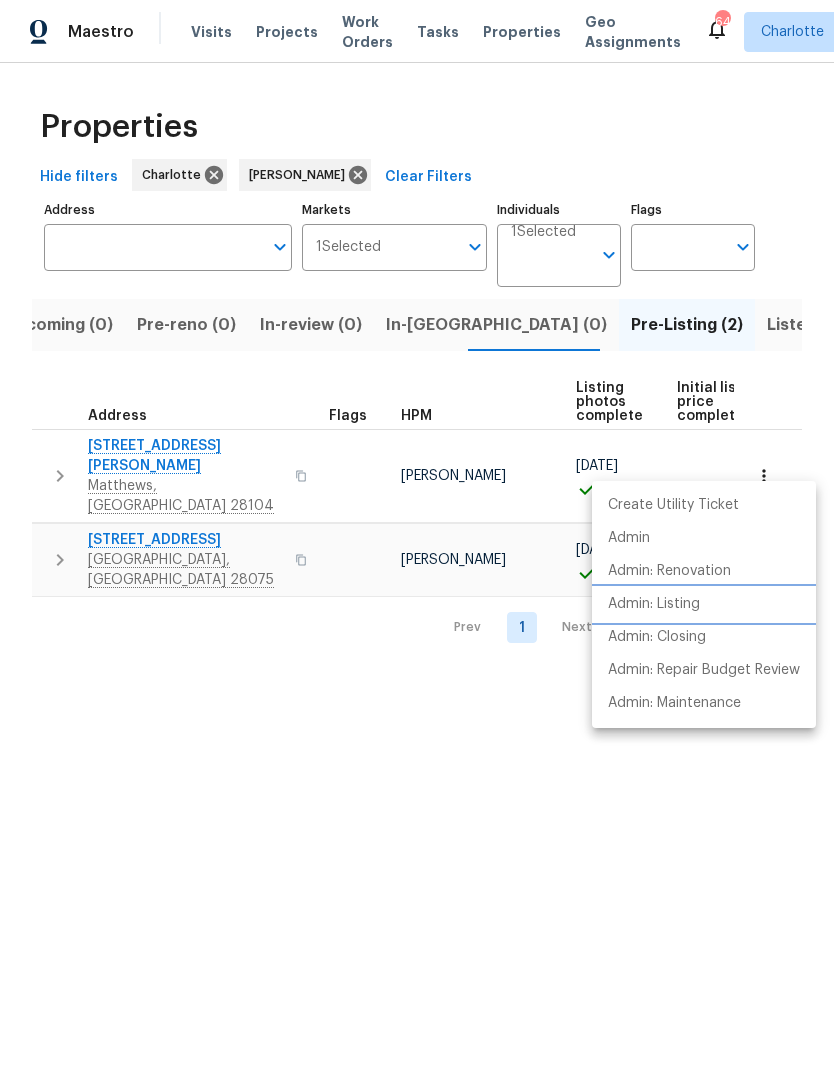 click on "Admin: Listing" at bounding box center (654, 604) 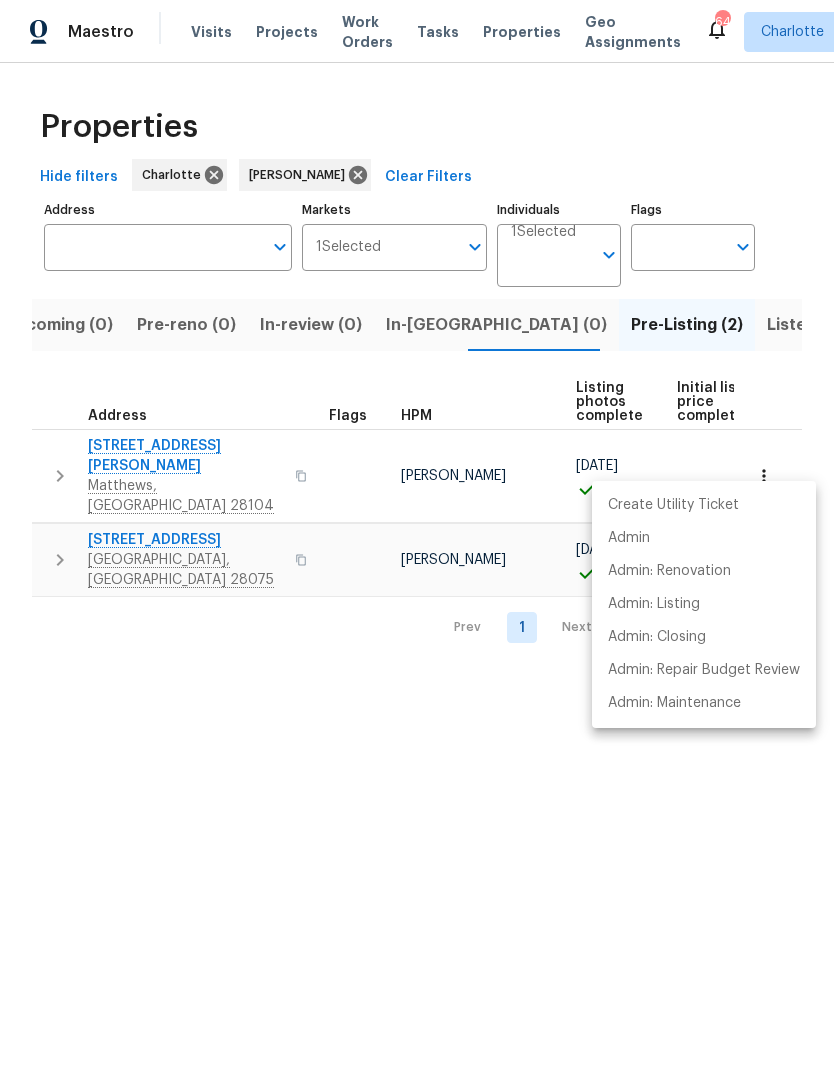 click at bounding box center [417, 535] 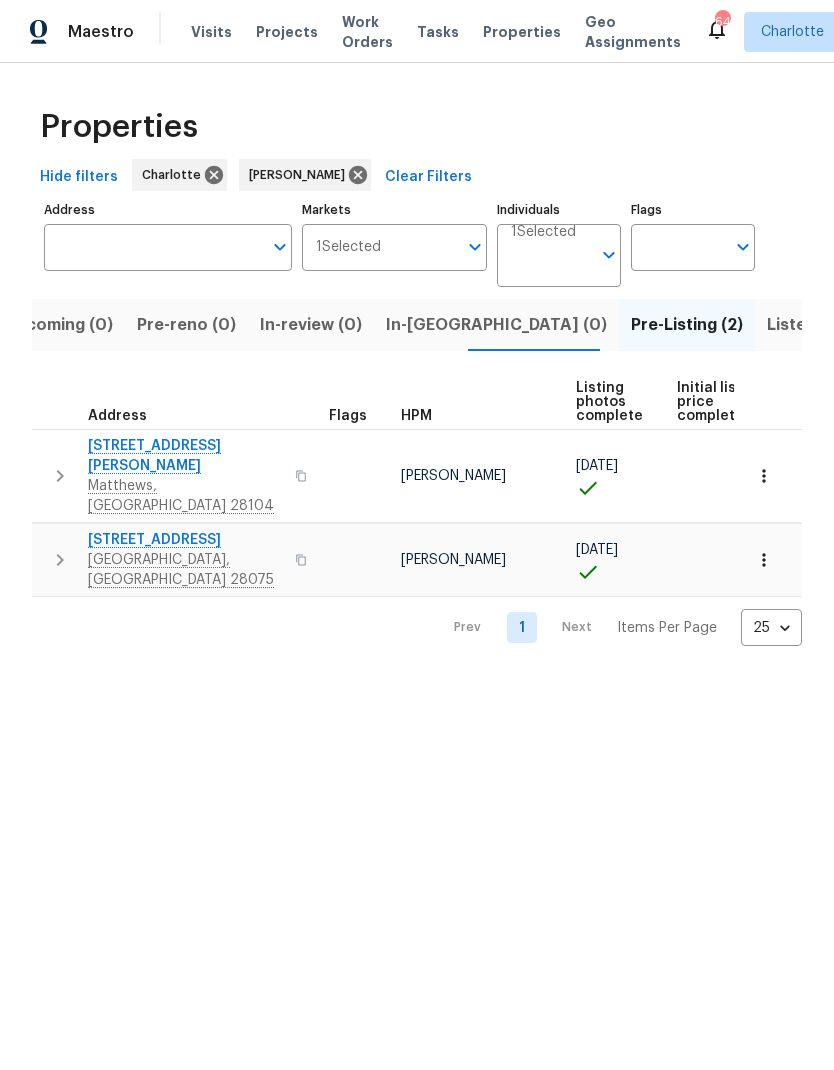 click 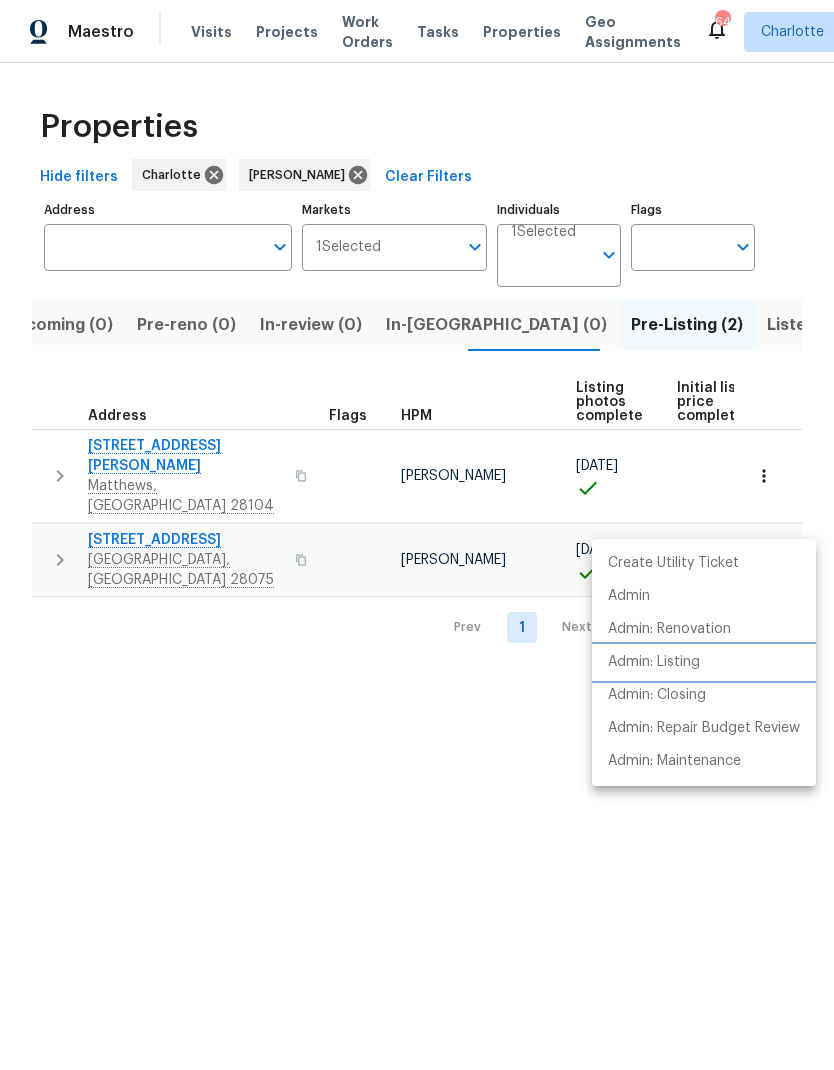 click on "Admin: Listing" at bounding box center [704, 662] 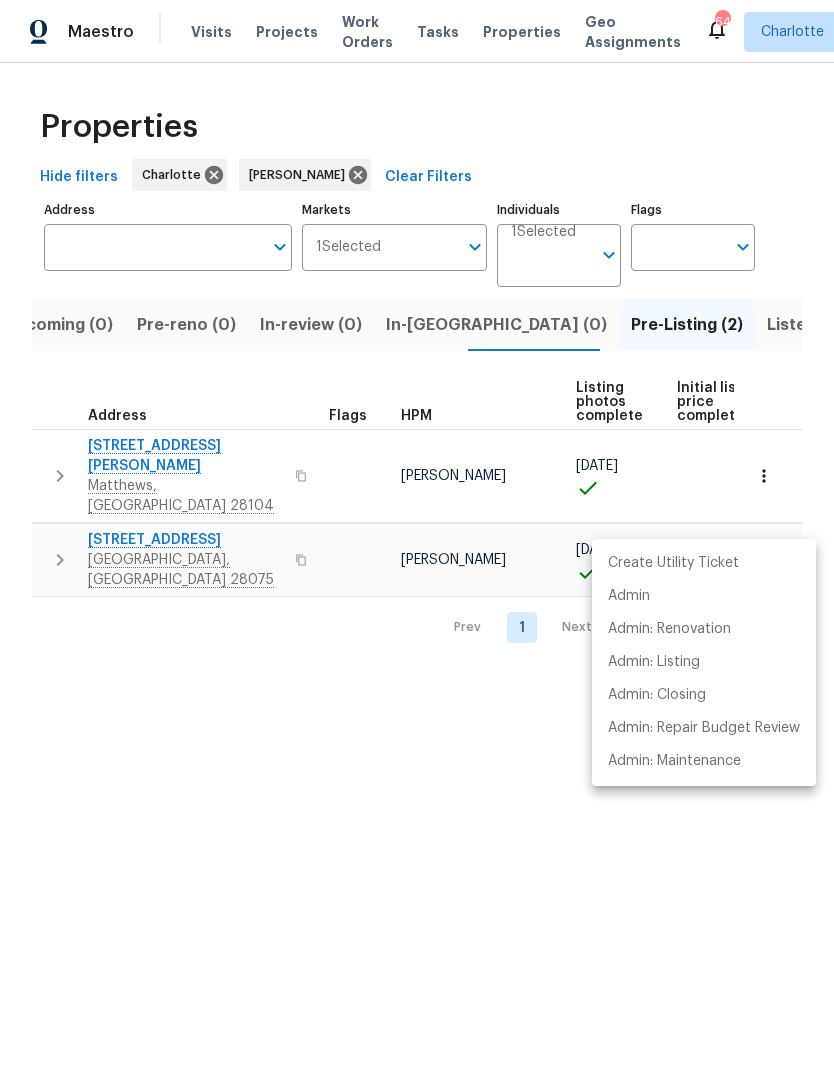 click at bounding box center [417, 535] 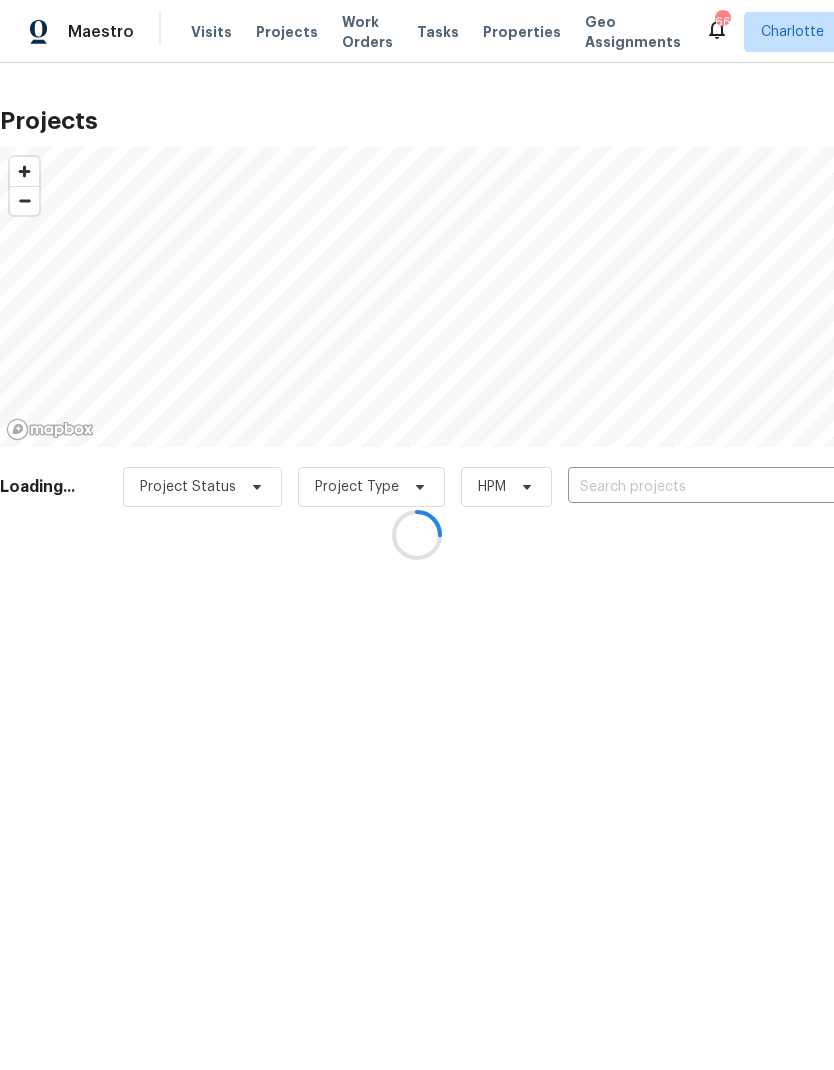 scroll, scrollTop: 0, scrollLeft: 0, axis: both 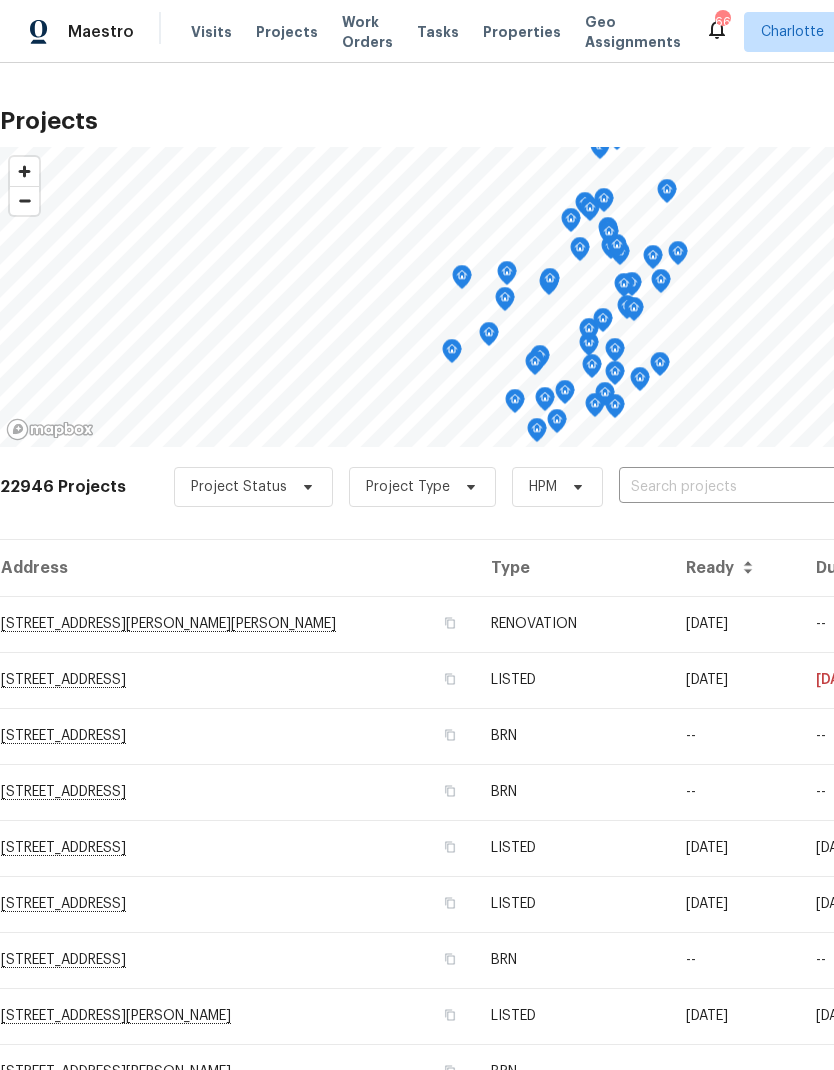 click on "Work Orders" at bounding box center (367, 32) 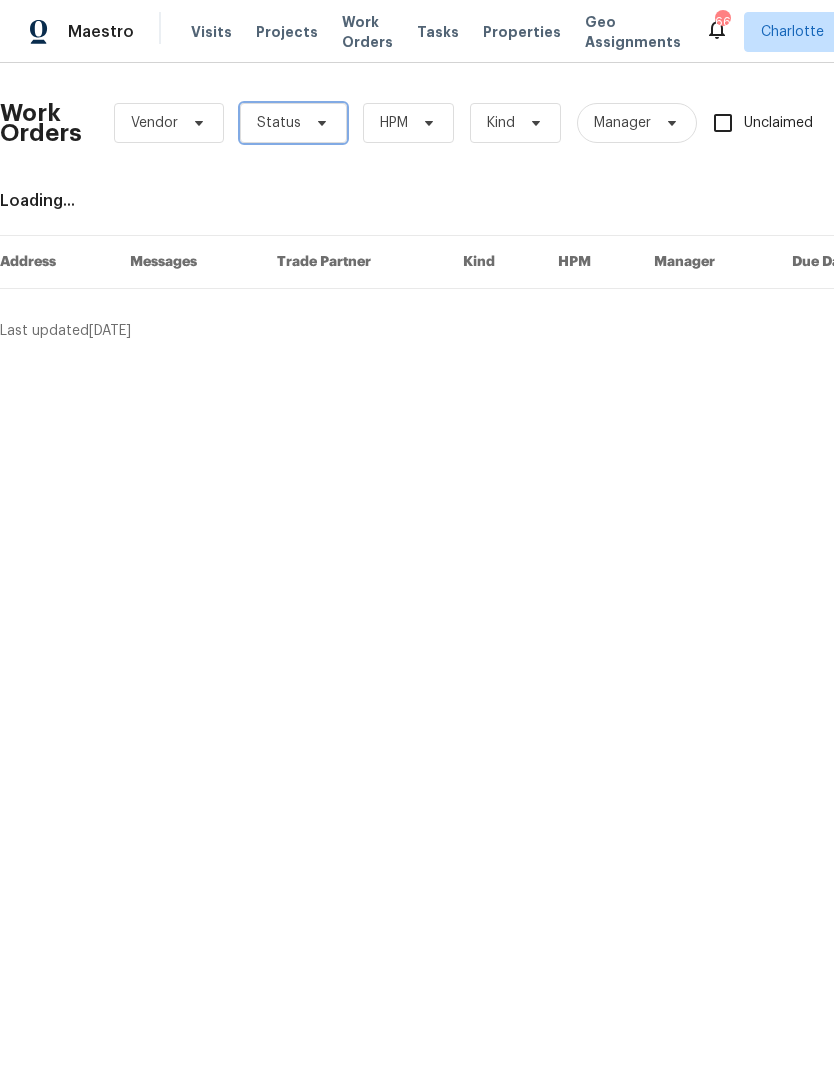 click on "Status" at bounding box center [293, 123] 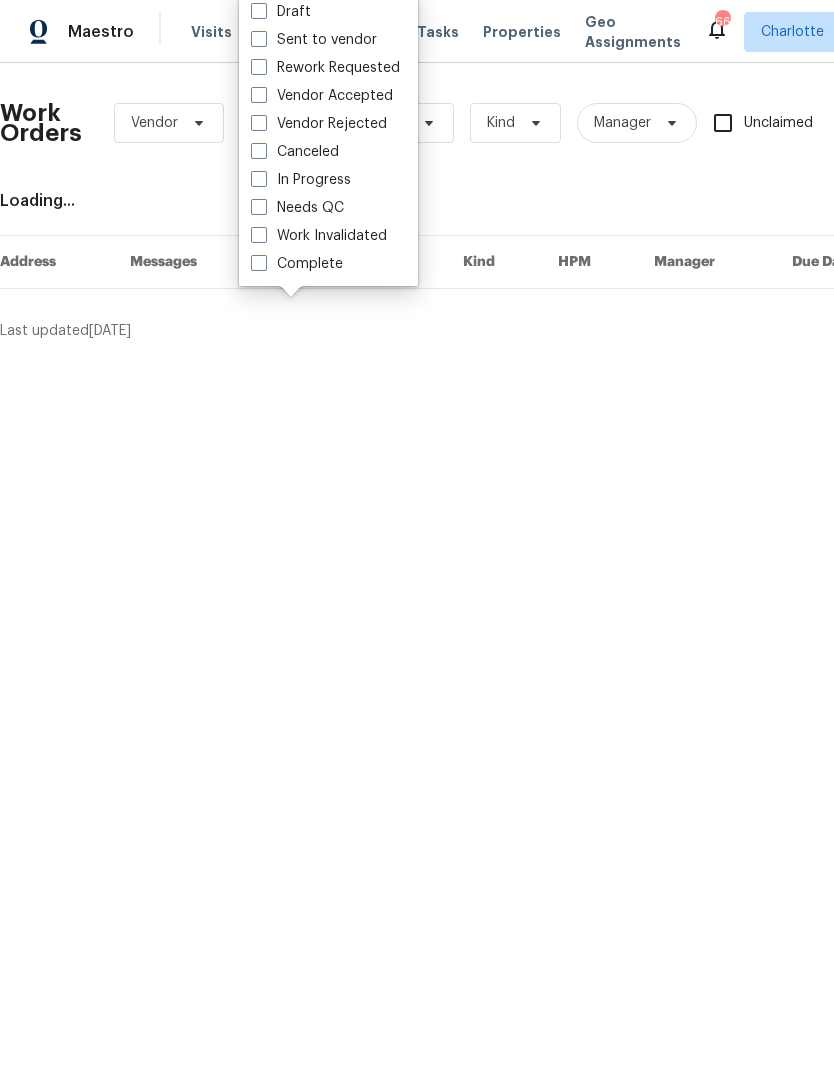 click on "Needs QC" at bounding box center (297, 208) 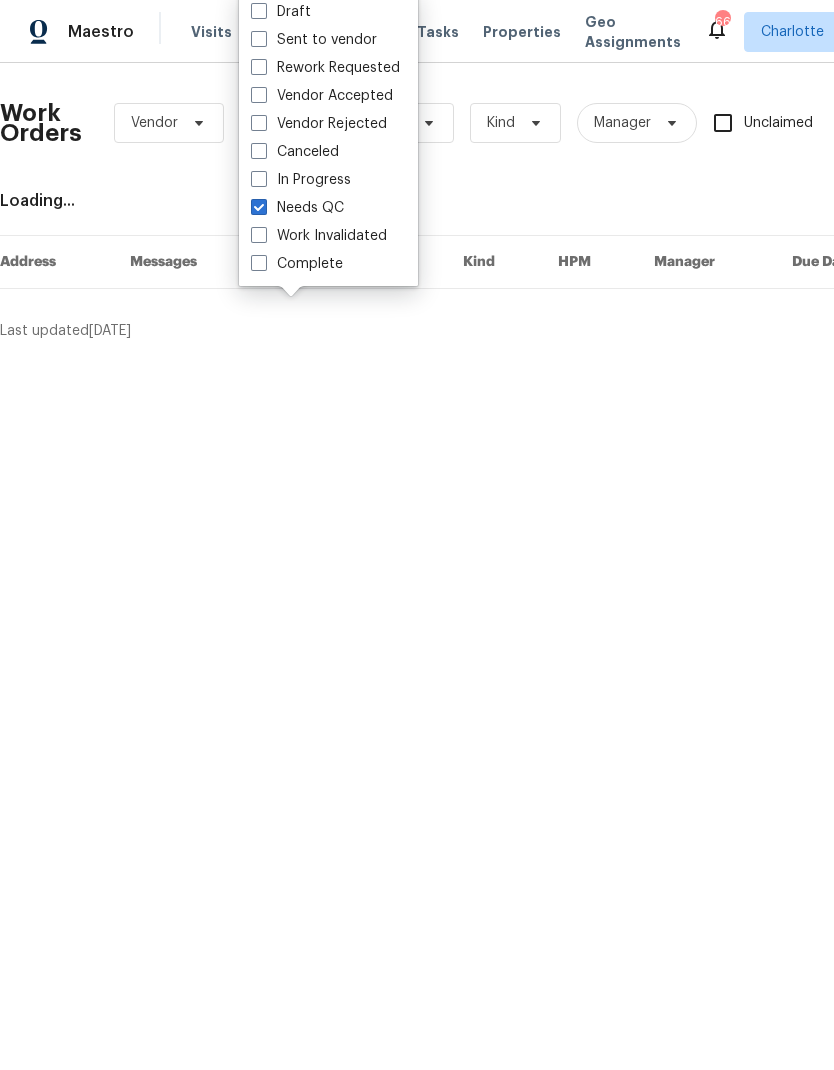 checkbox on "true" 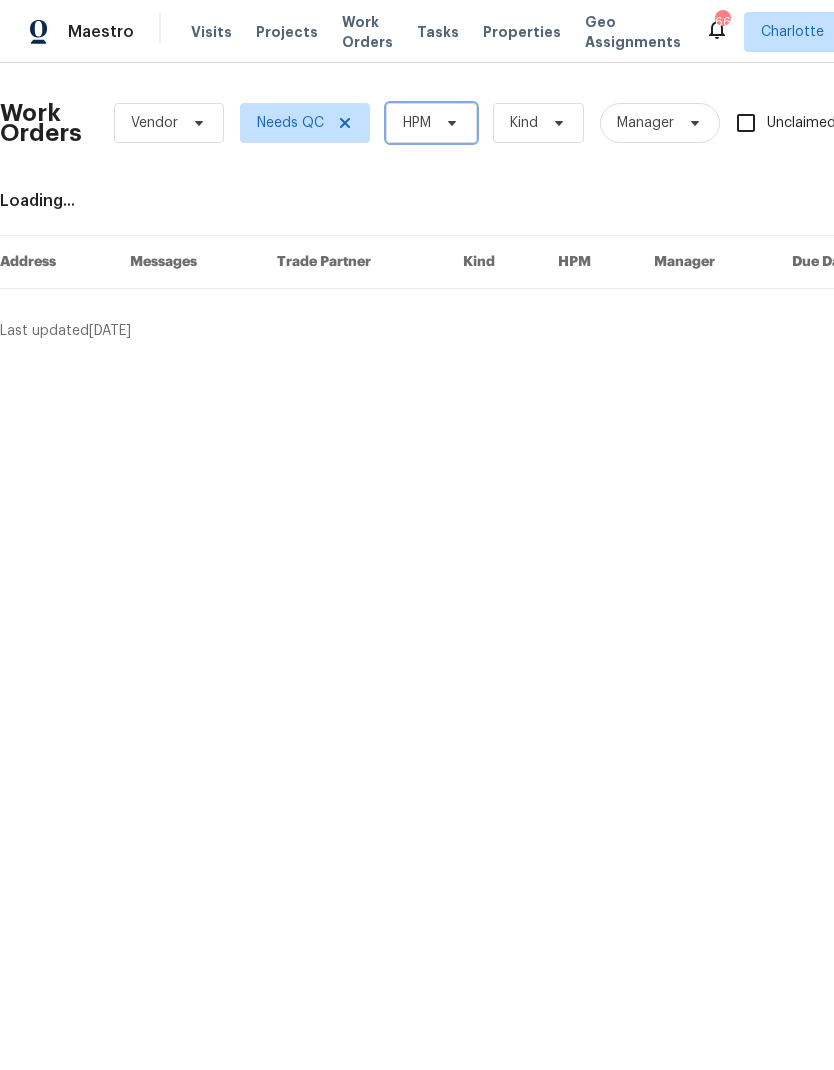 click on "HPM" at bounding box center [431, 123] 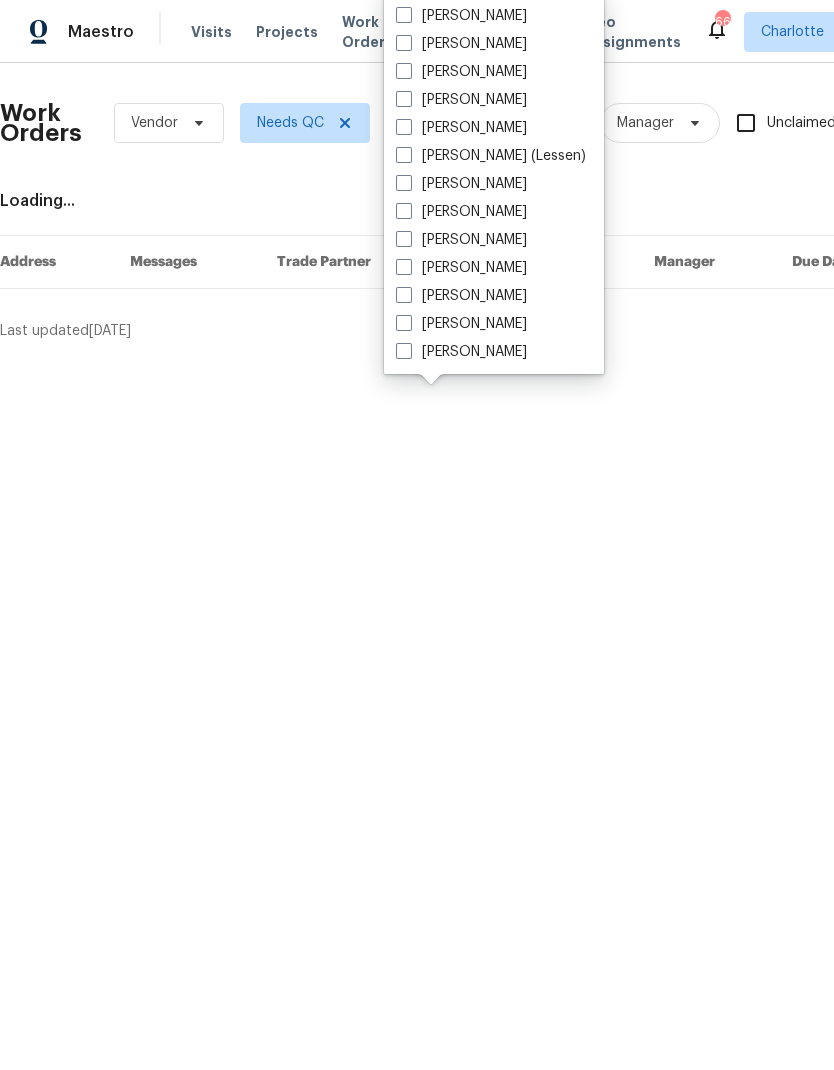 scroll, scrollTop: 248, scrollLeft: 0, axis: vertical 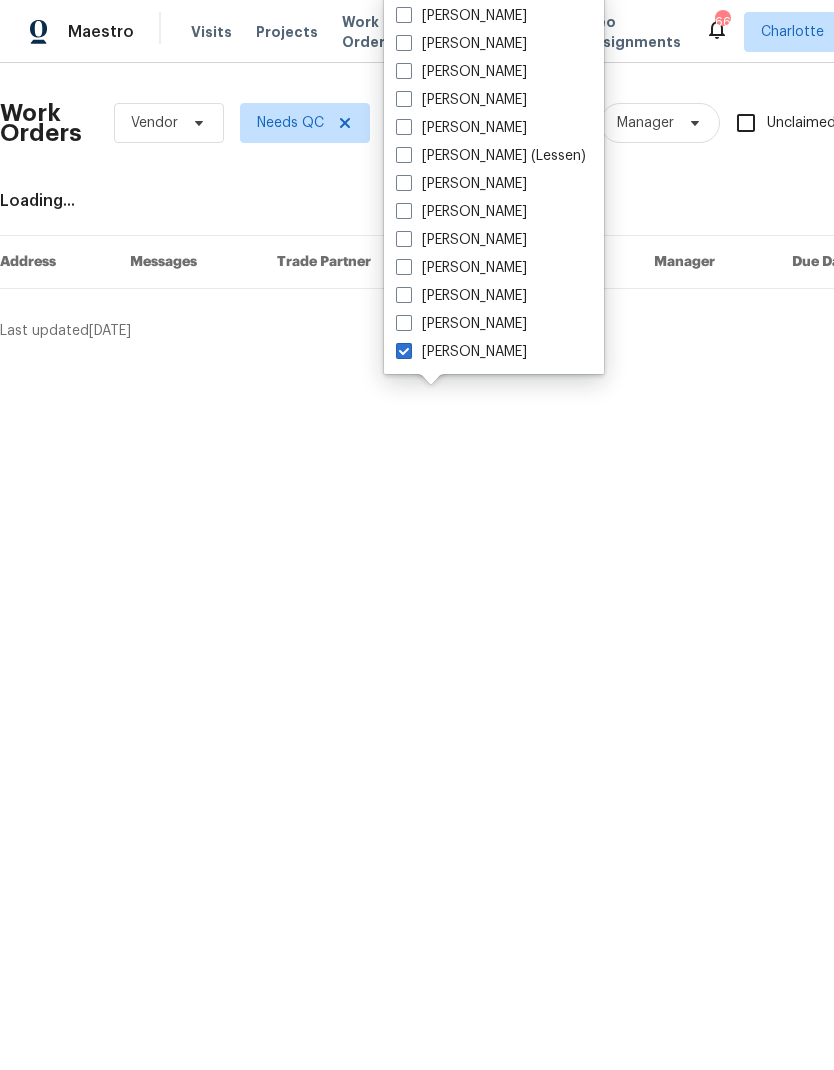 checkbox on "true" 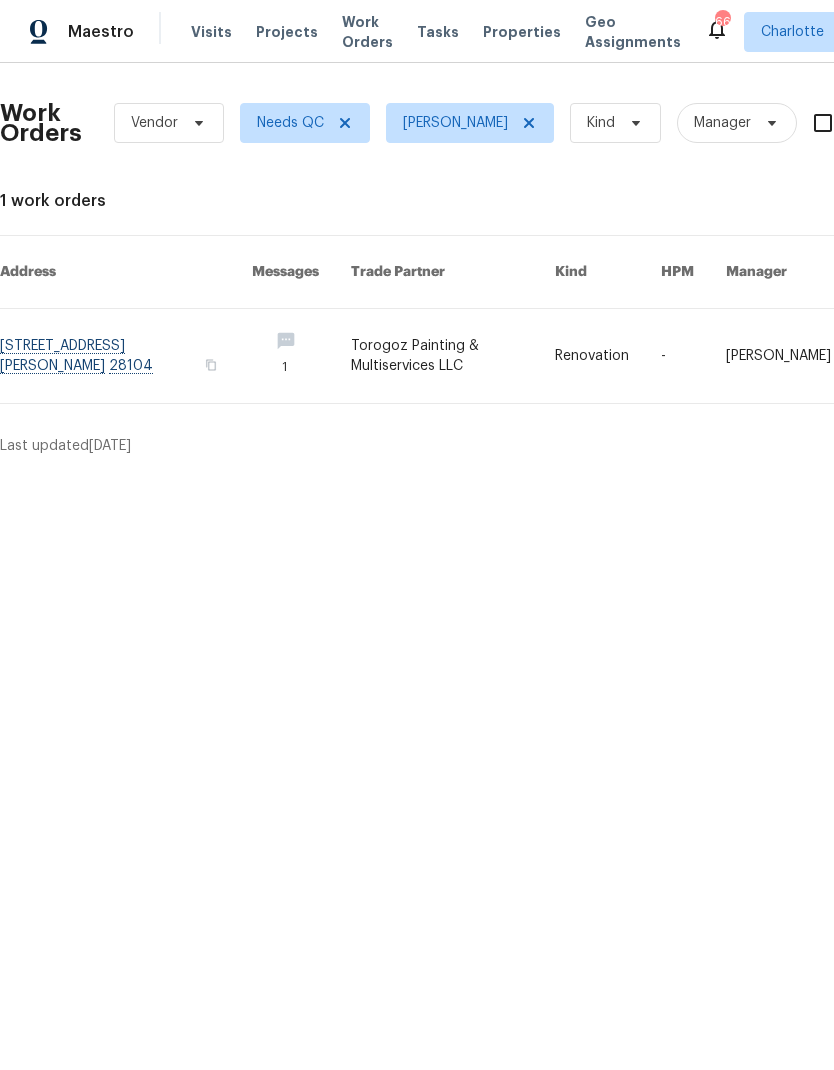 click at bounding box center [126, 356] 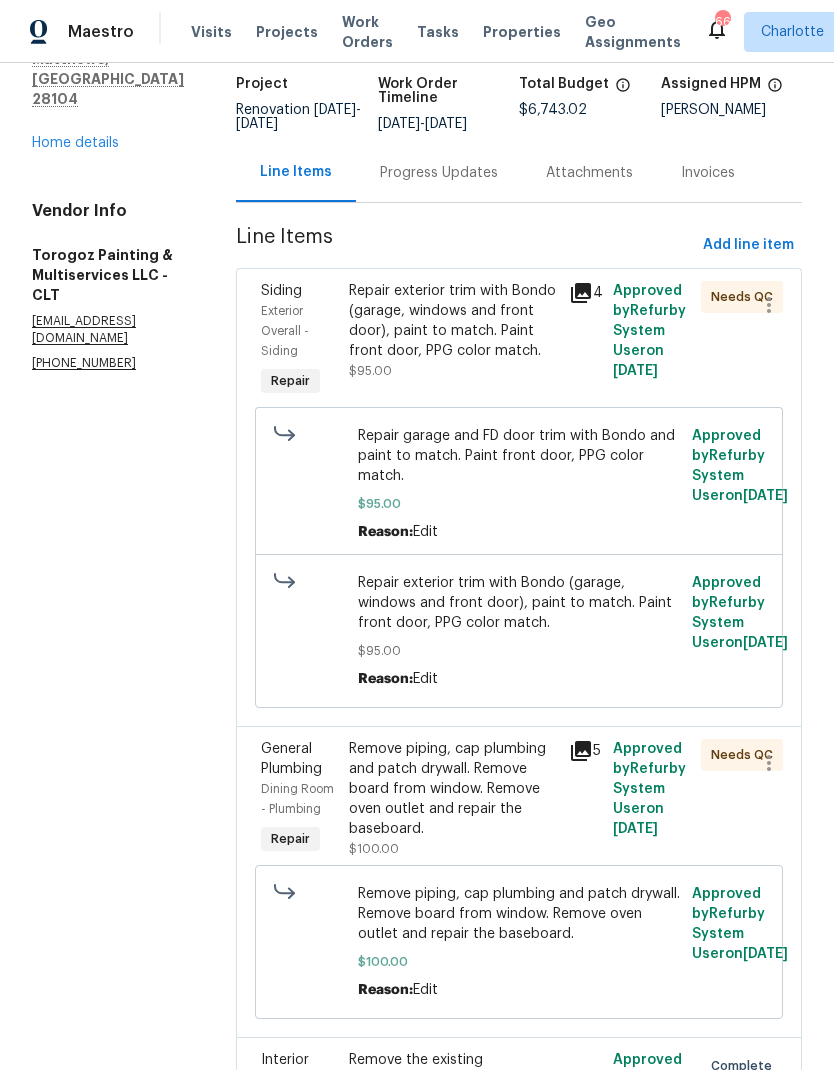 scroll, scrollTop: 122, scrollLeft: 0, axis: vertical 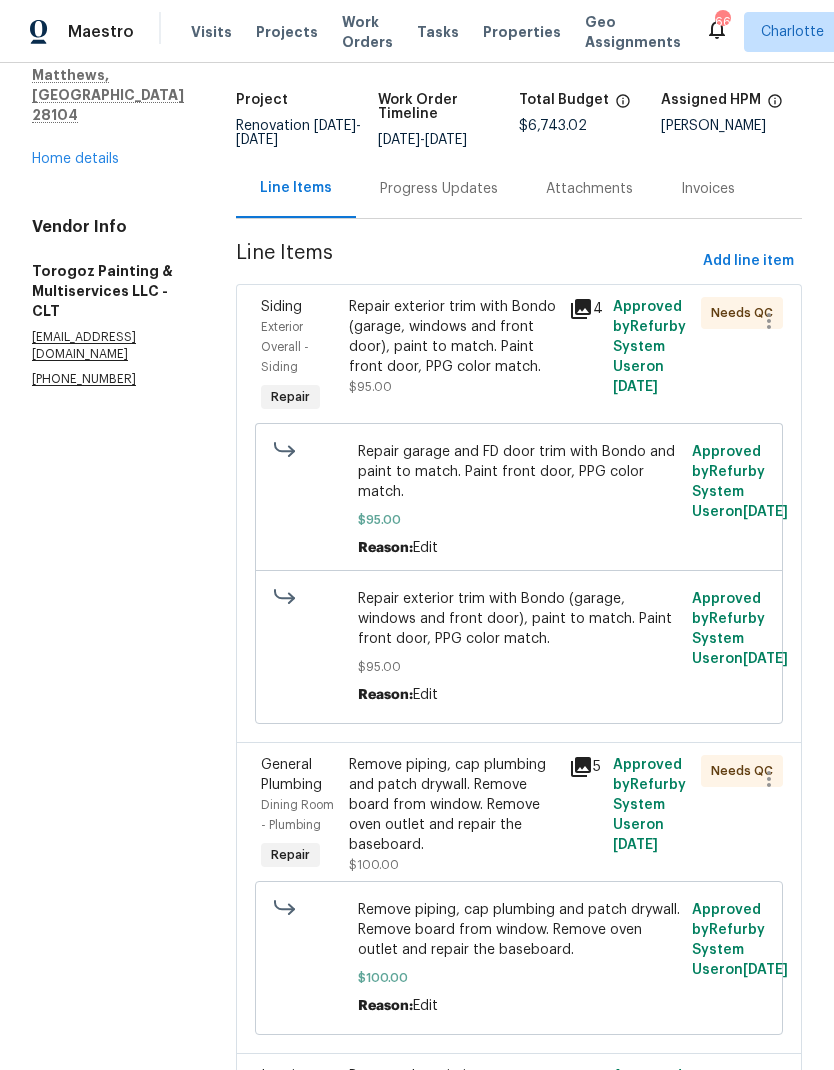 click on "Repair exterior trim with Bondo (garage, windows and front door), paint to match. Paint front door, PPG color match." at bounding box center [453, 337] 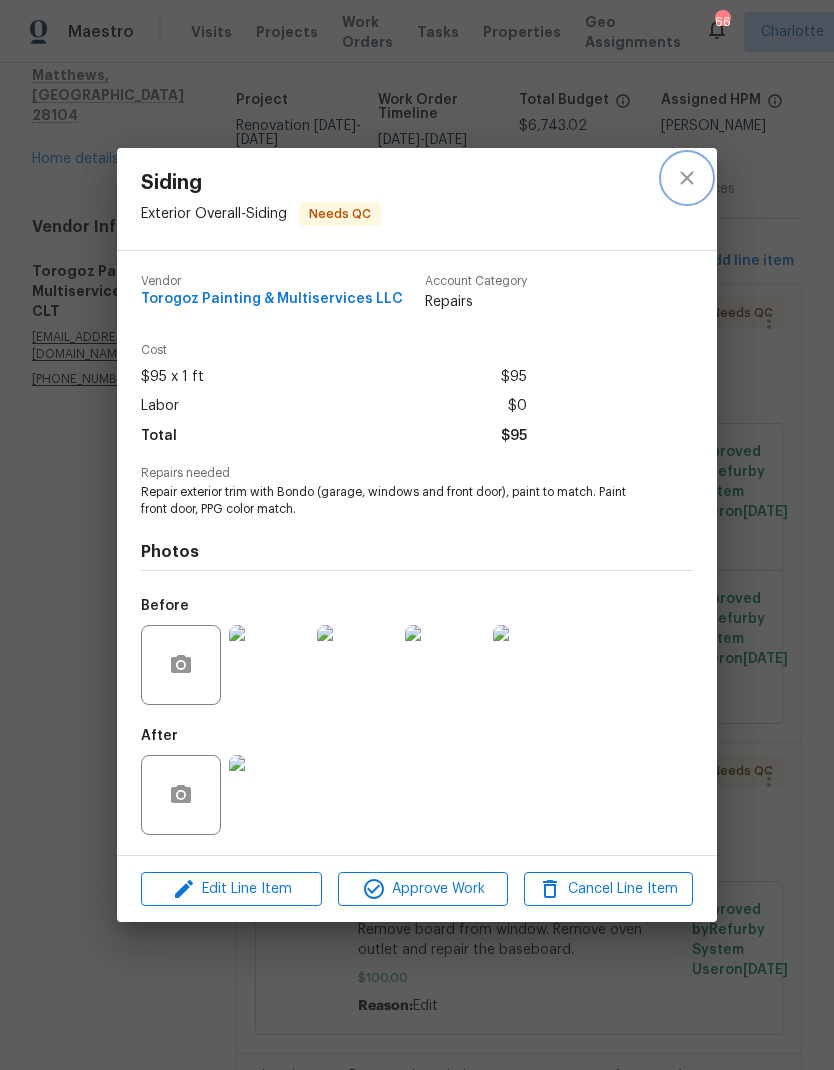 click 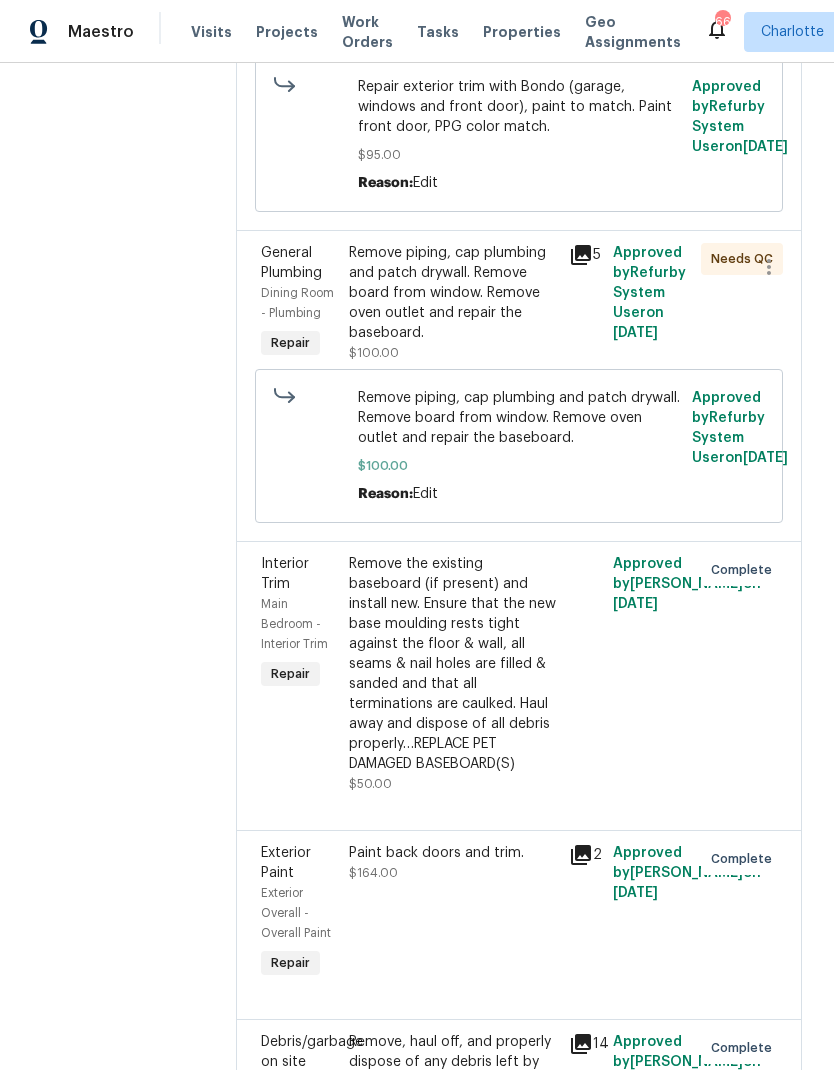 scroll, scrollTop: 635, scrollLeft: 0, axis: vertical 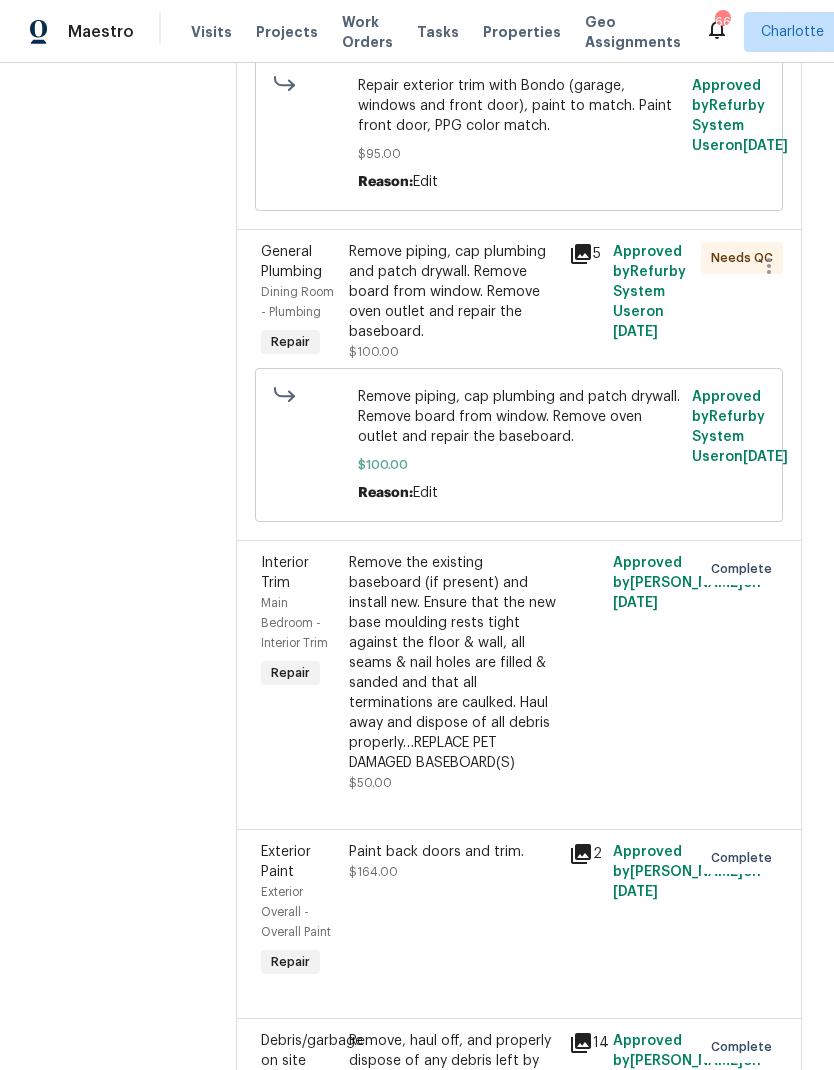 click on "Remove piping, cap plumbing and patch drywall. Remove board from window. Remove oven outlet and repair the baseboard." at bounding box center [453, 292] 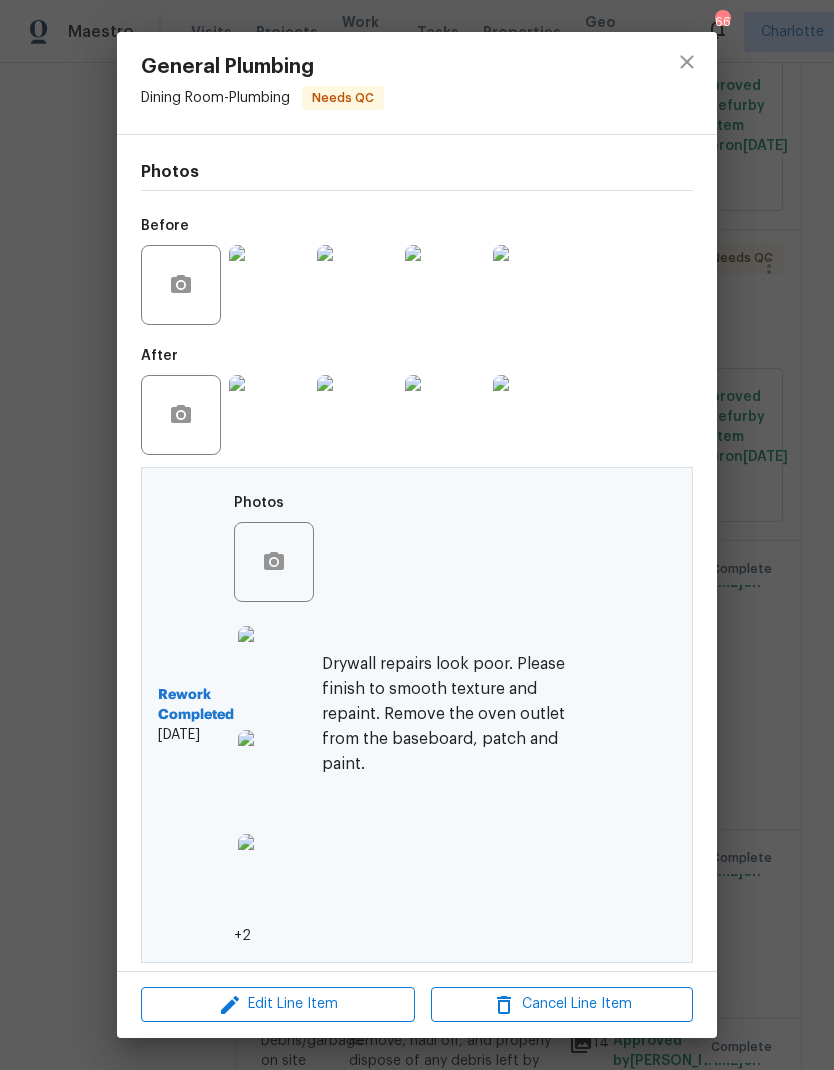 scroll, scrollTop: 268, scrollLeft: 0, axis: vertical 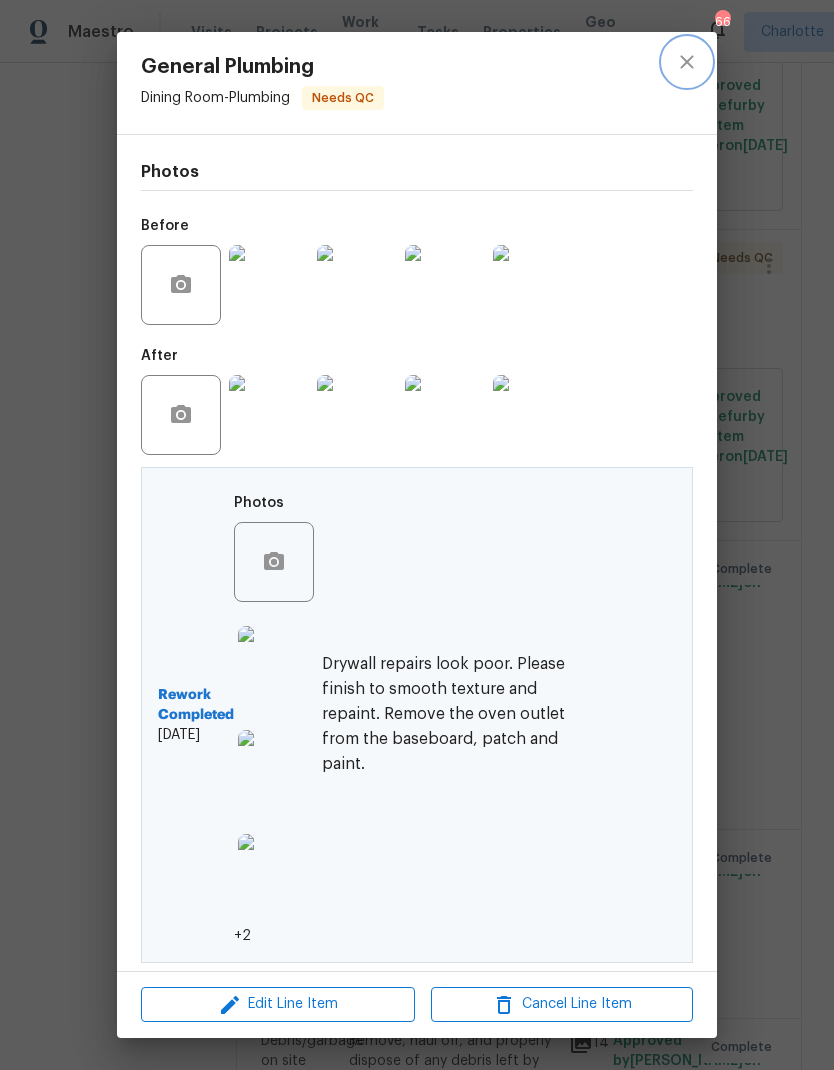 click 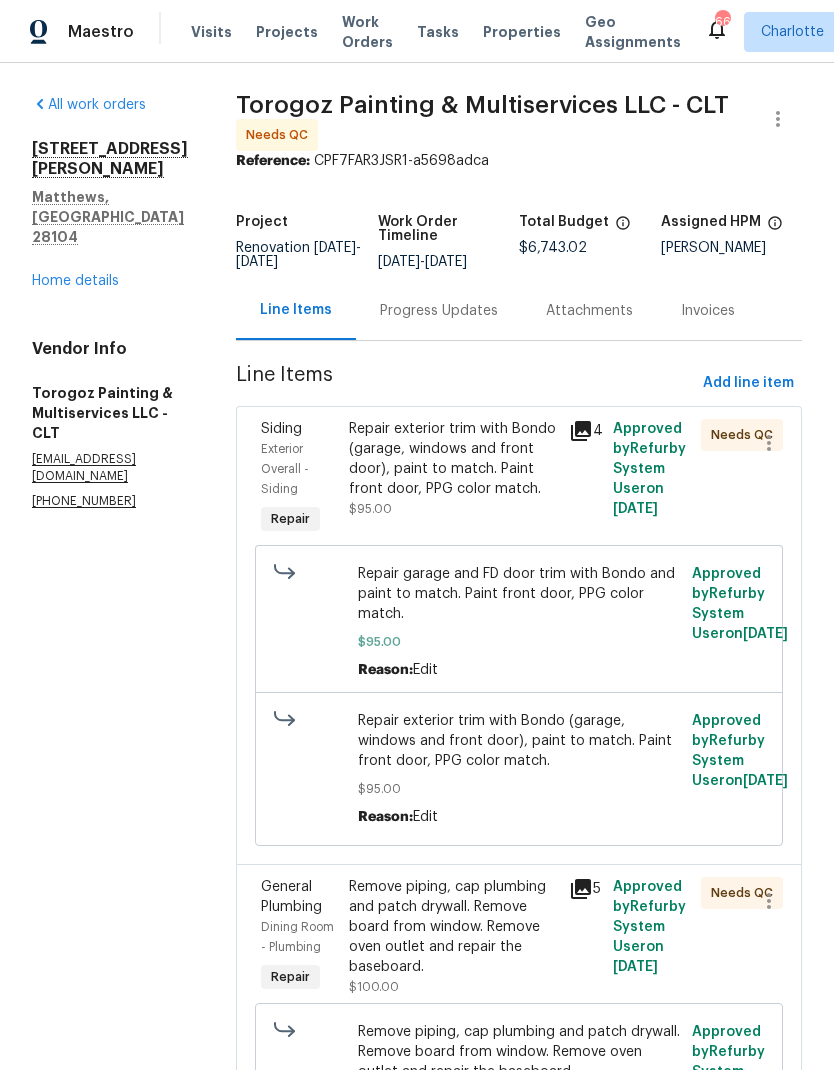 scroll, scrollTop: 0, scrollLeft: 0, axis: both 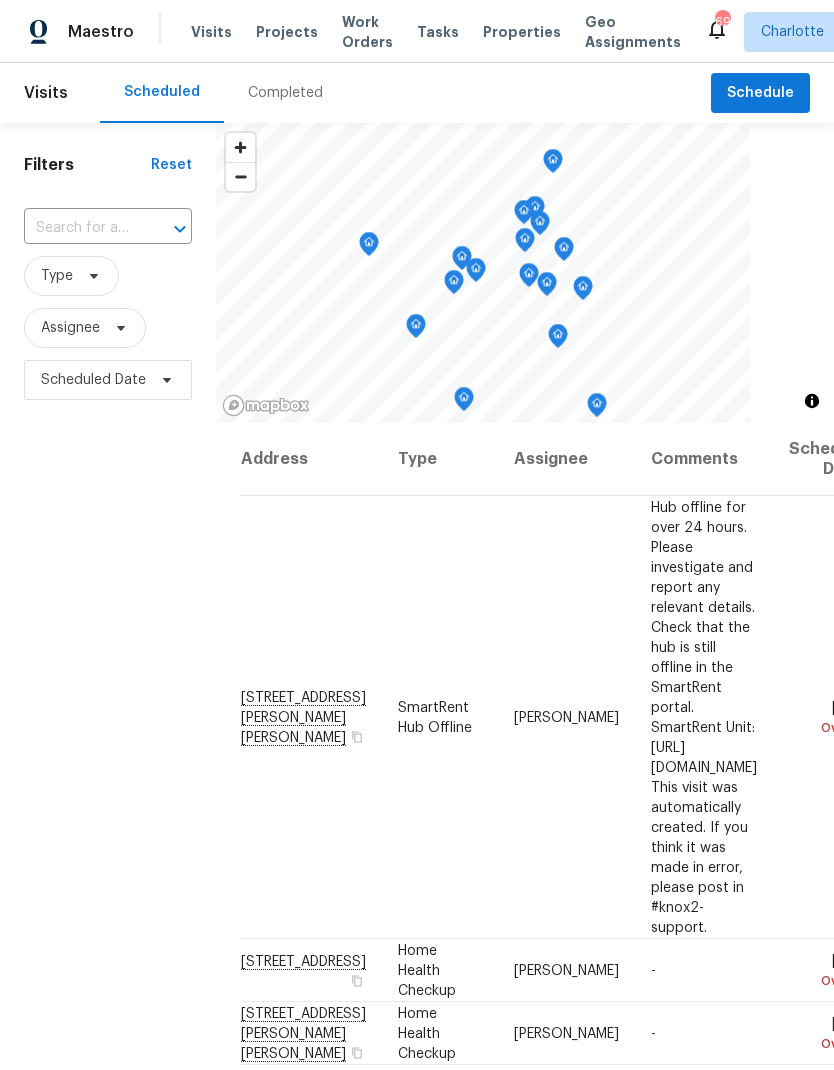 click on "Work Orders" at bounding box center [367, 32] 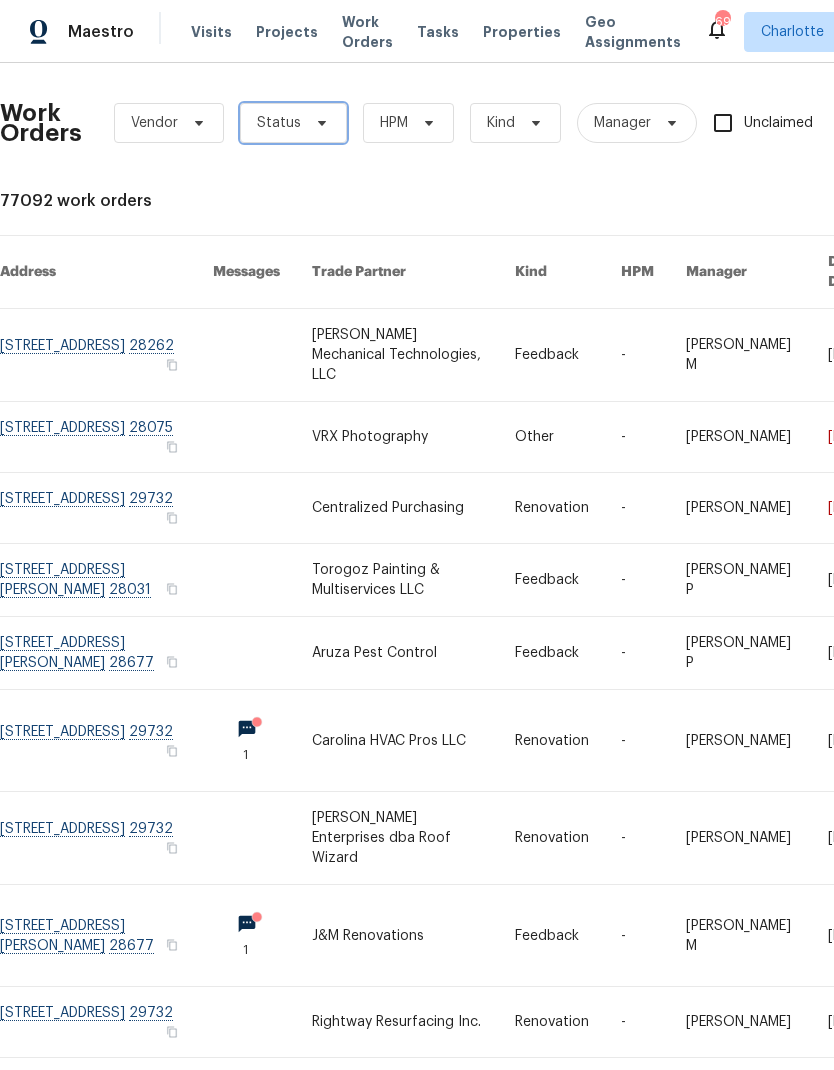 click on "Status" at bounding box center [293, 123] 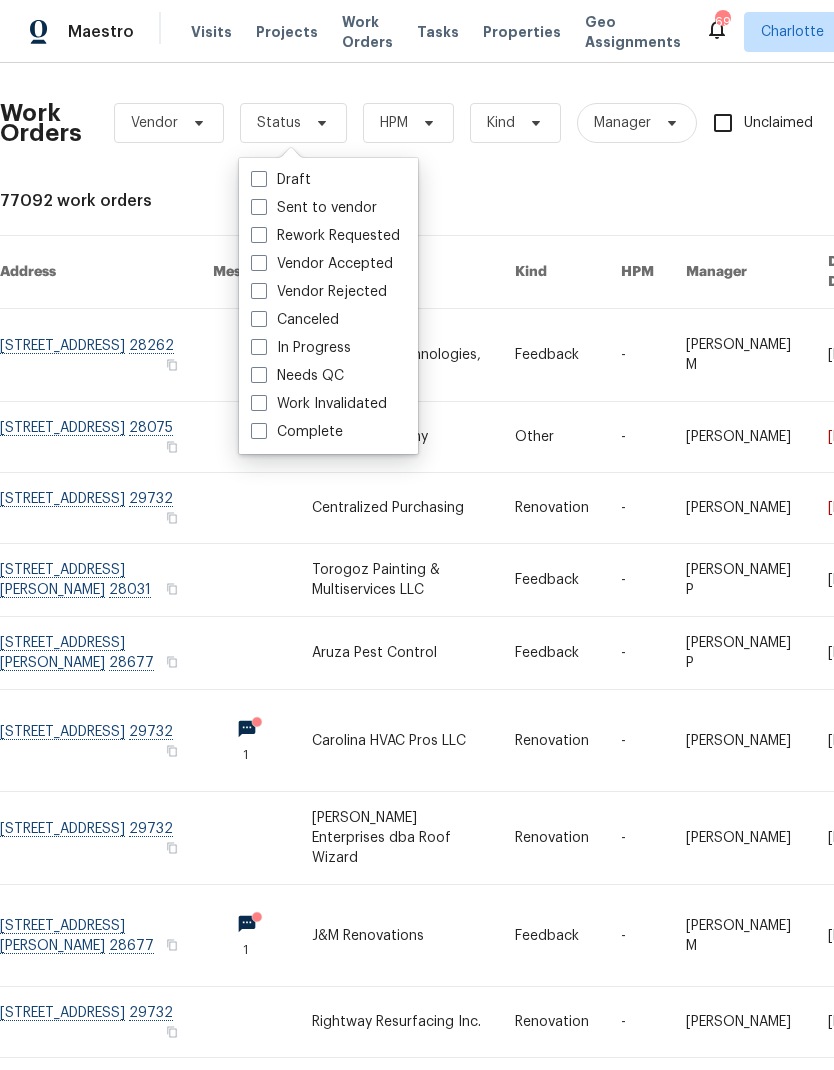 click on "Needs QC" at bounding box center [297, 376] 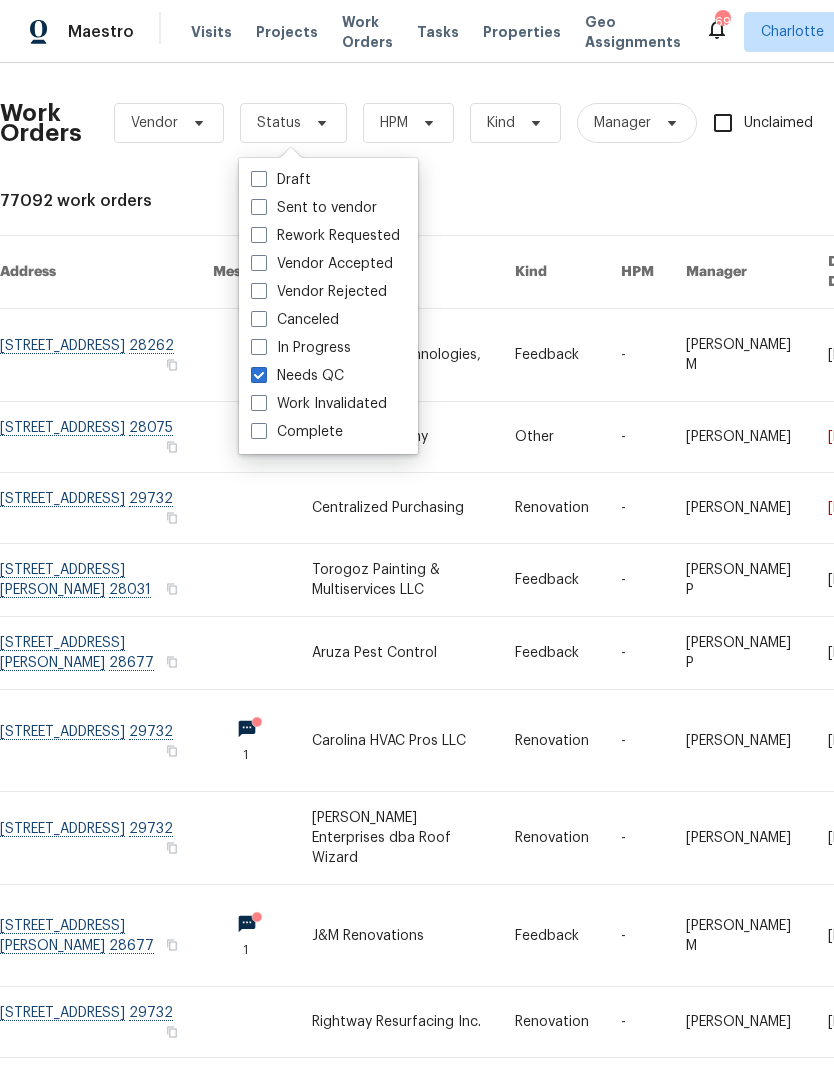 checkbox on "true" 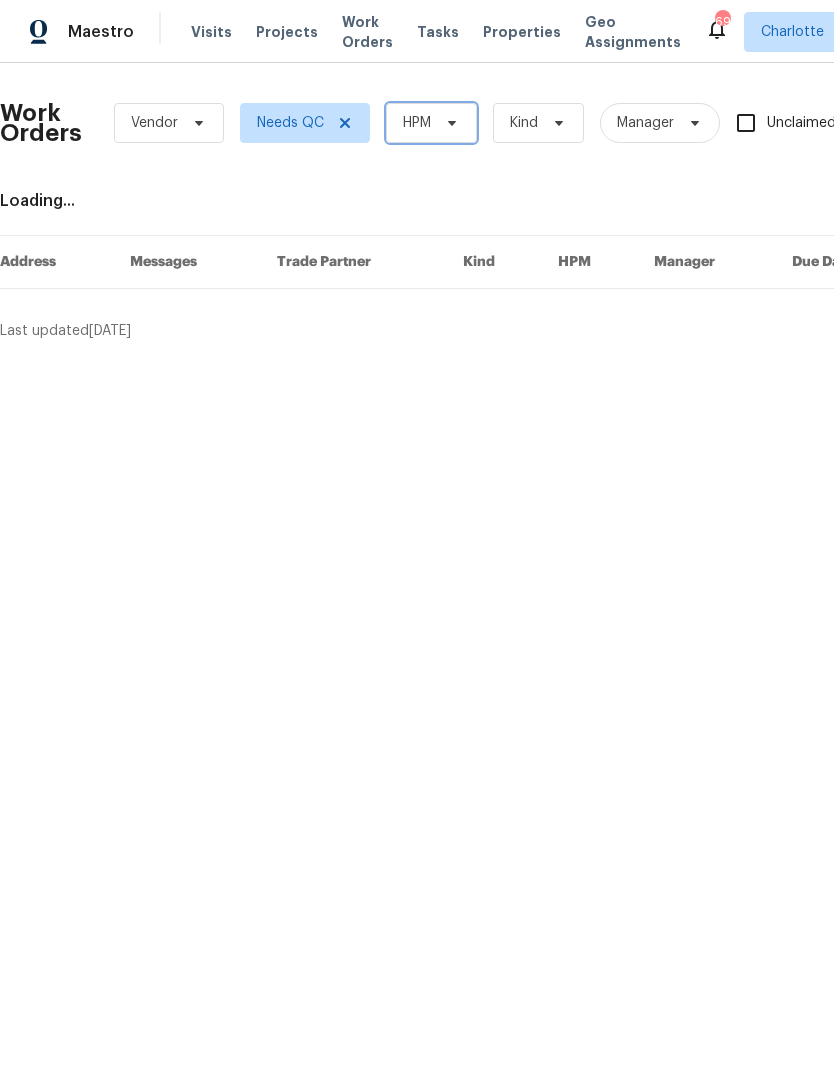 click 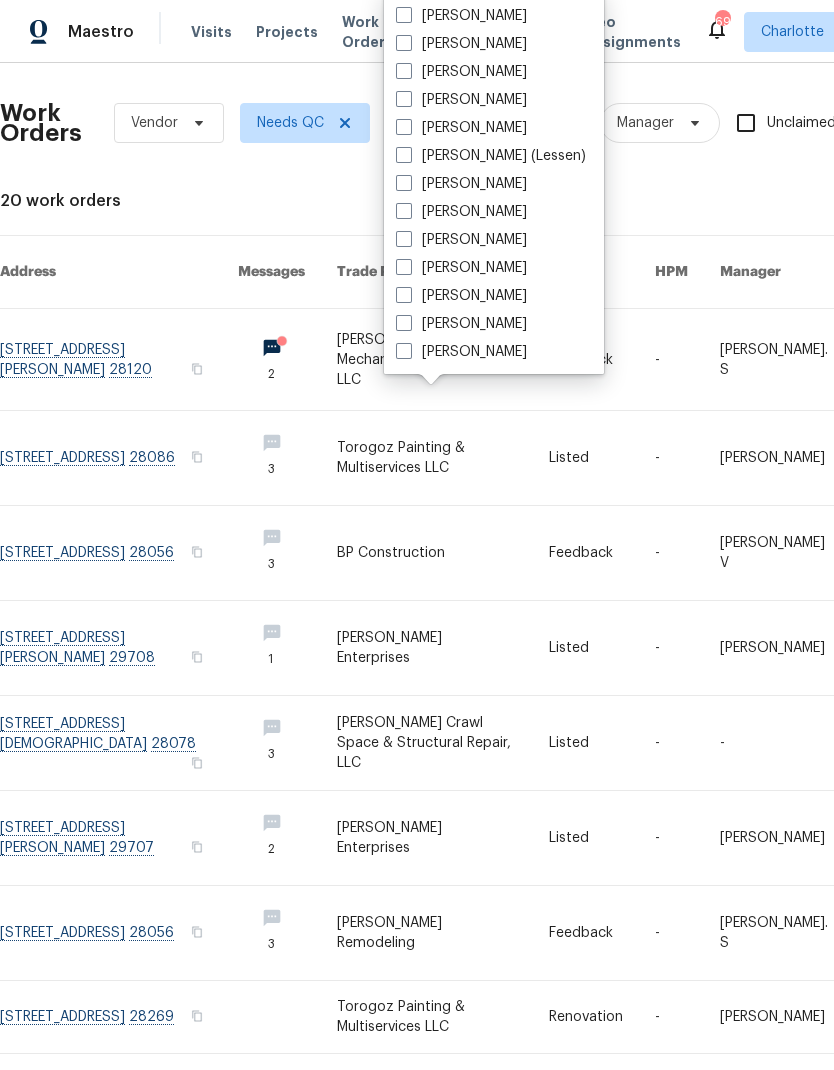 scroll, scrollTop: 248, scrollLeft: 0, axis: vertical 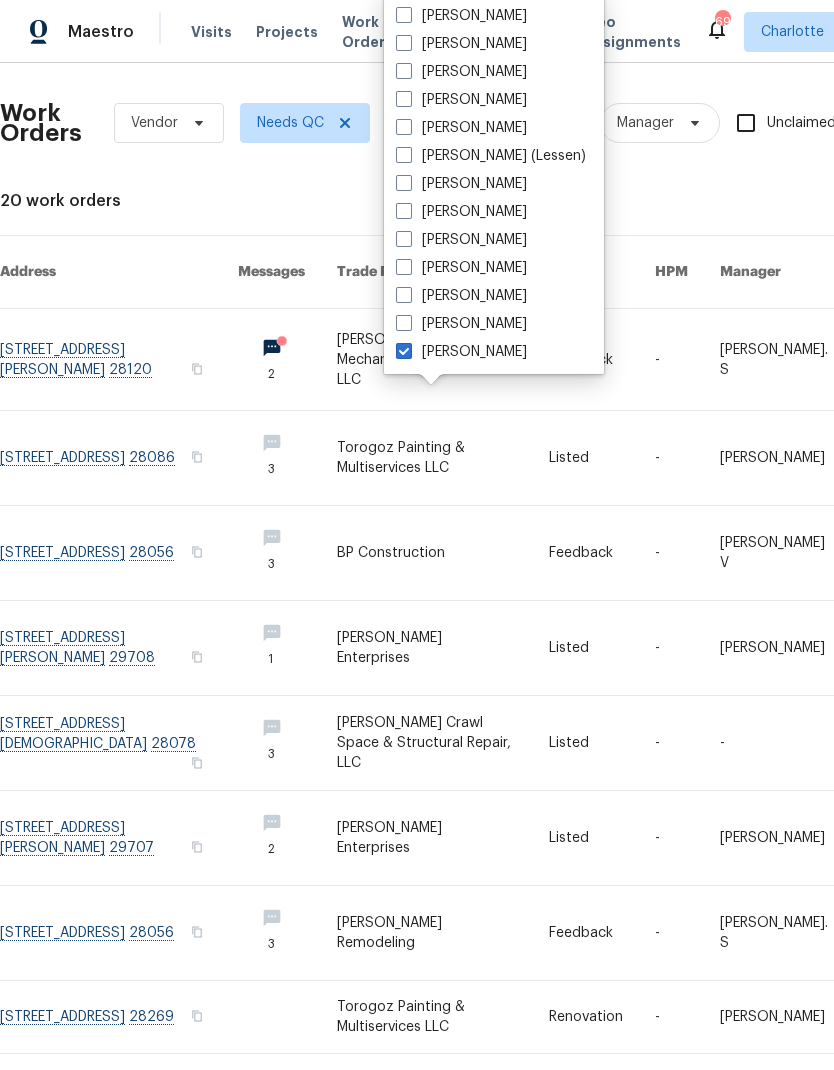 checkbox on "true" 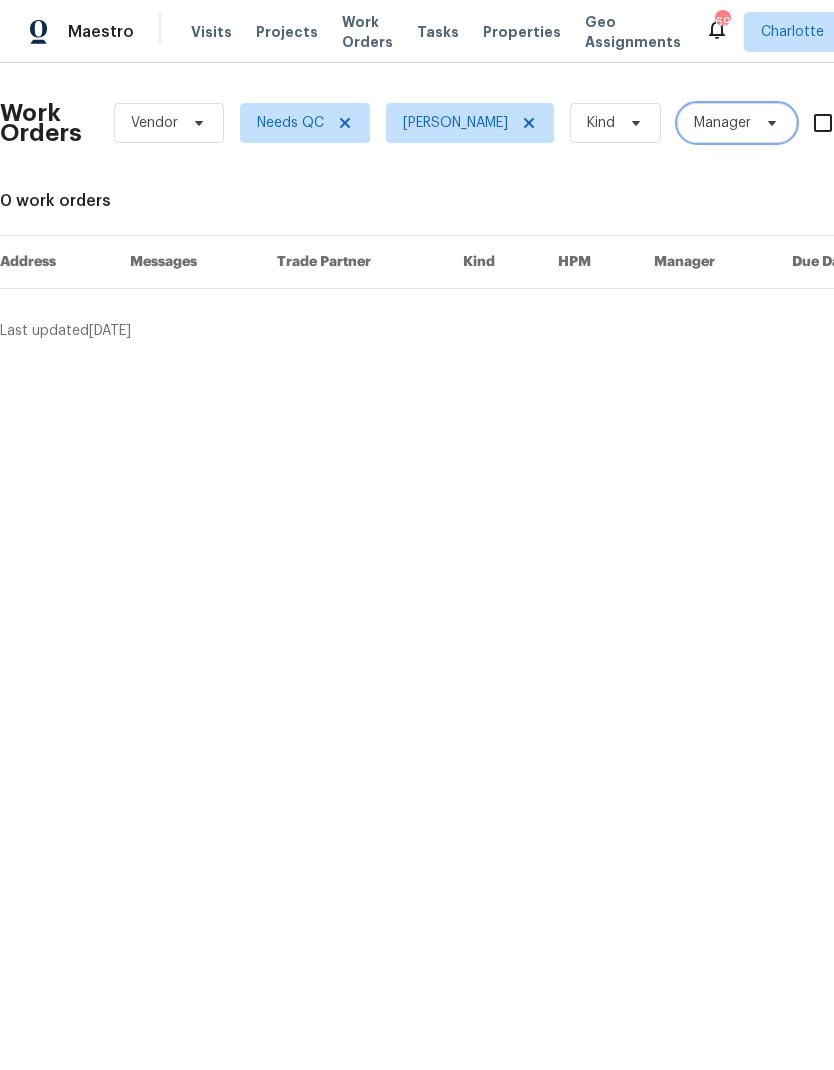 click on "Manager" at bounding box center [737, 123] 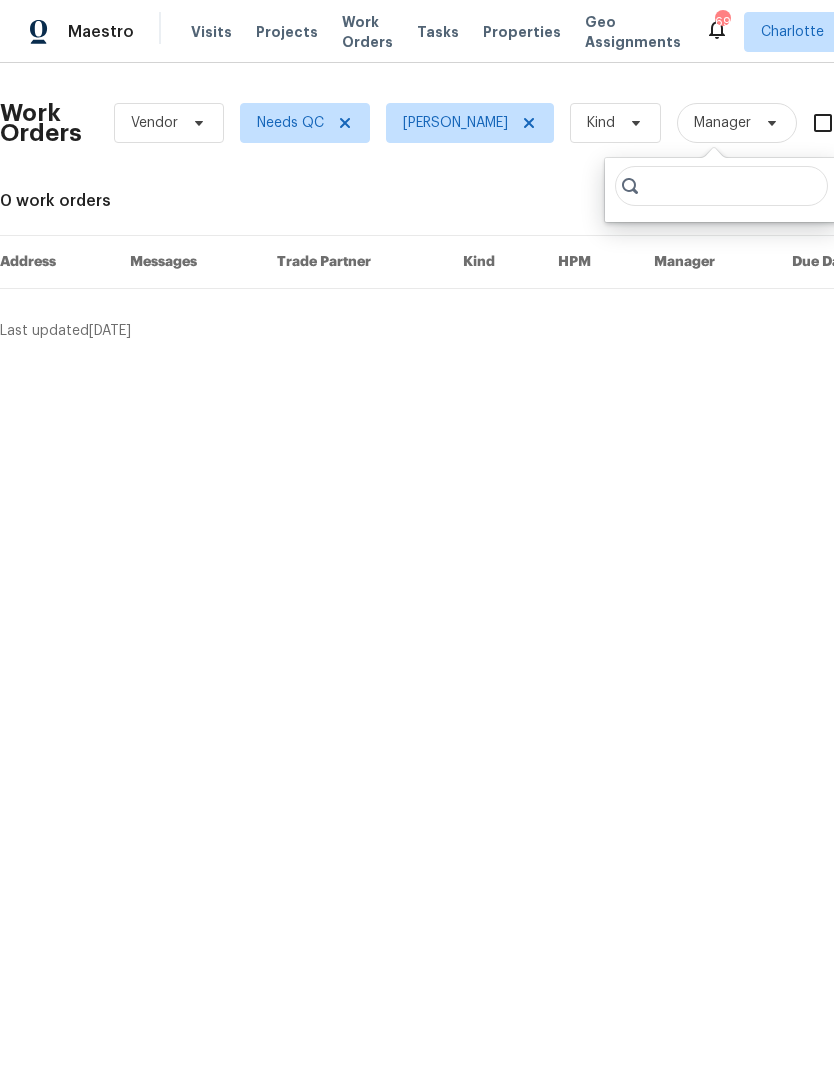 click on "Maestro Visits Projects Work Orders Tasks Properties Geo Assignments 69 Charlotte Ryan Craven Work Orders Vendor Needs QC Ryan Craven Kind Manager Unclaimed ​ View Reno Index 0 work orders Address Messages Trade Partner Kind HPM Manager Due Date Budget Status Last updated  7/19/2025 1  of  1" at bounding box center (417, 178) 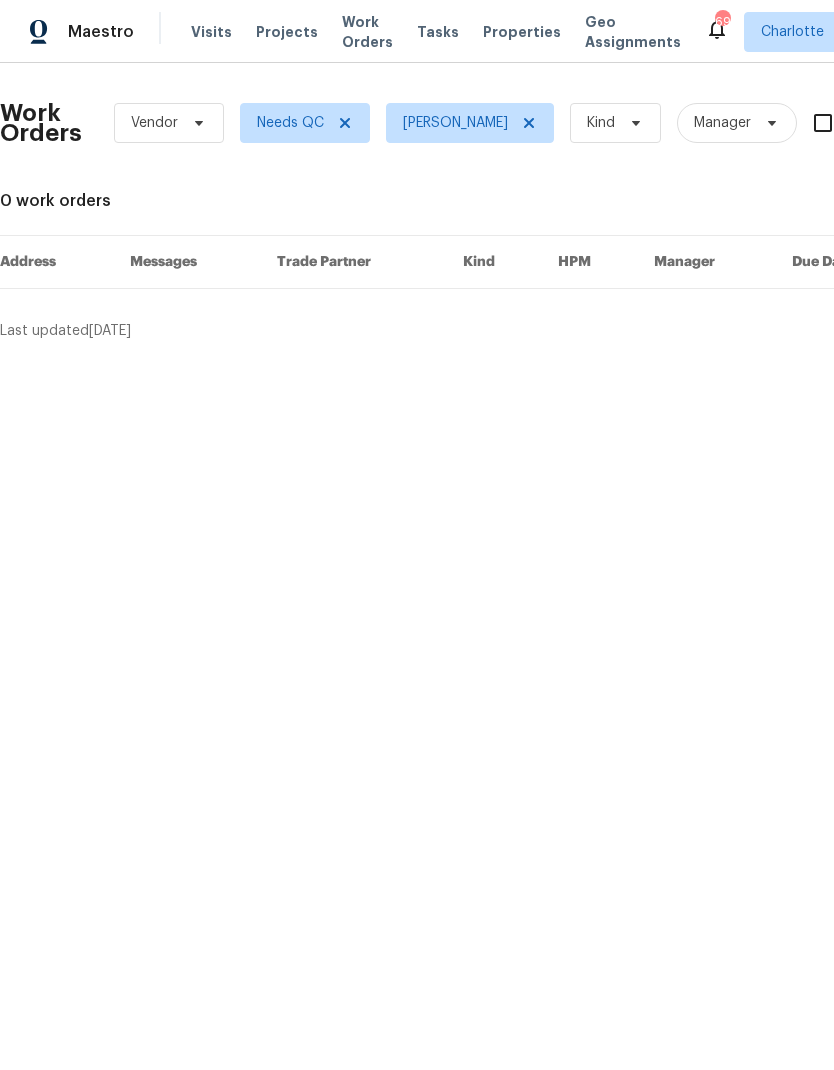 scroll, scrollTop: 0, scrollLeft: 0, axis: both 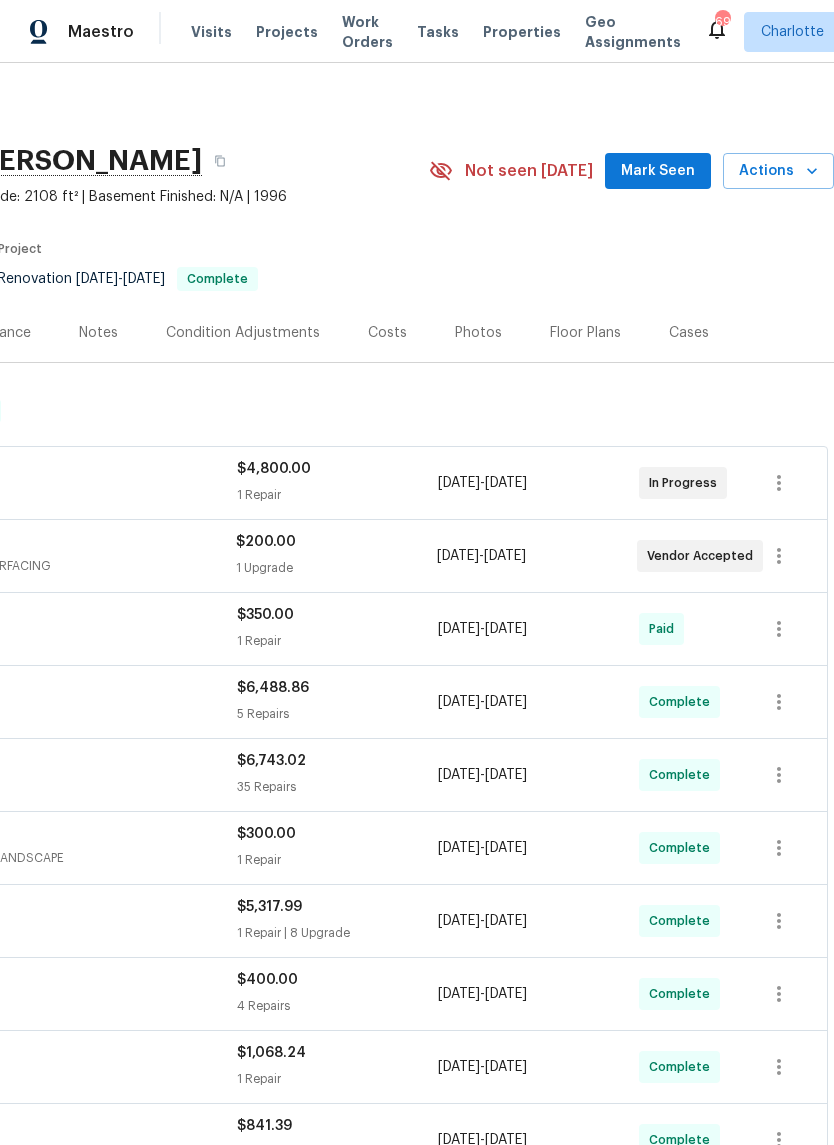 click on "Actions" at bounding box center (778, 171) 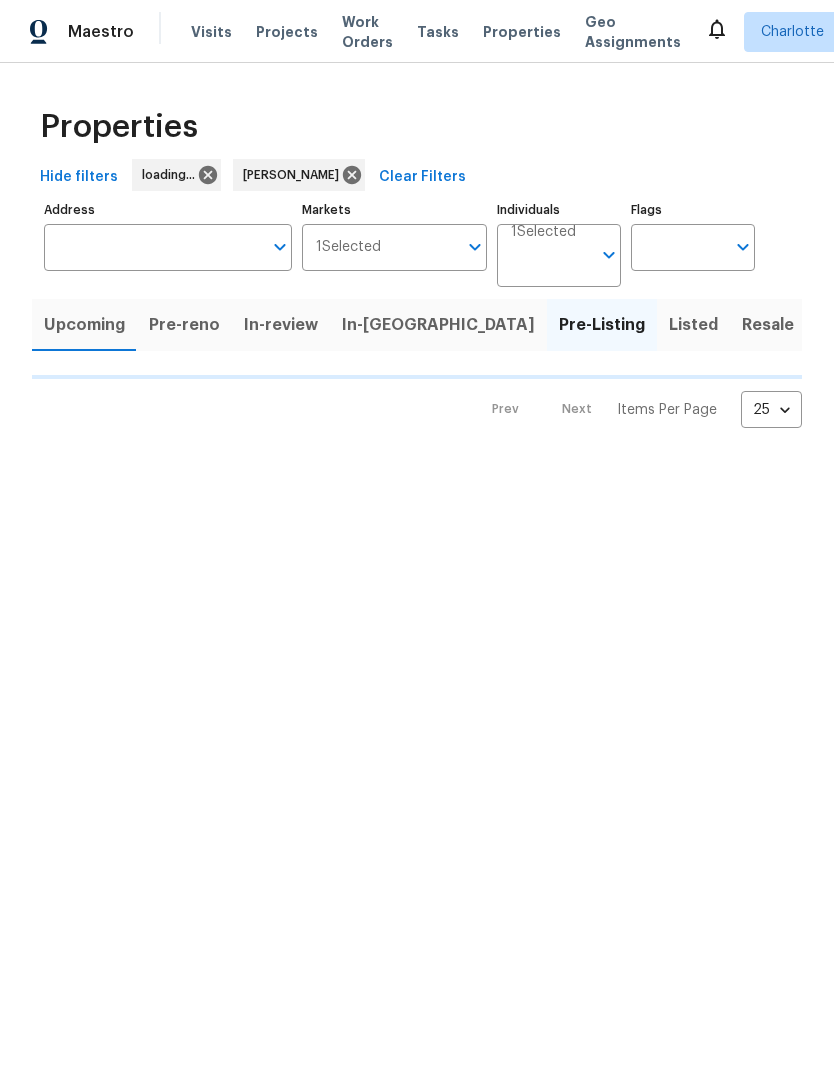 scroll, scrollTop: 0, scrollLeft: 0, axis: both 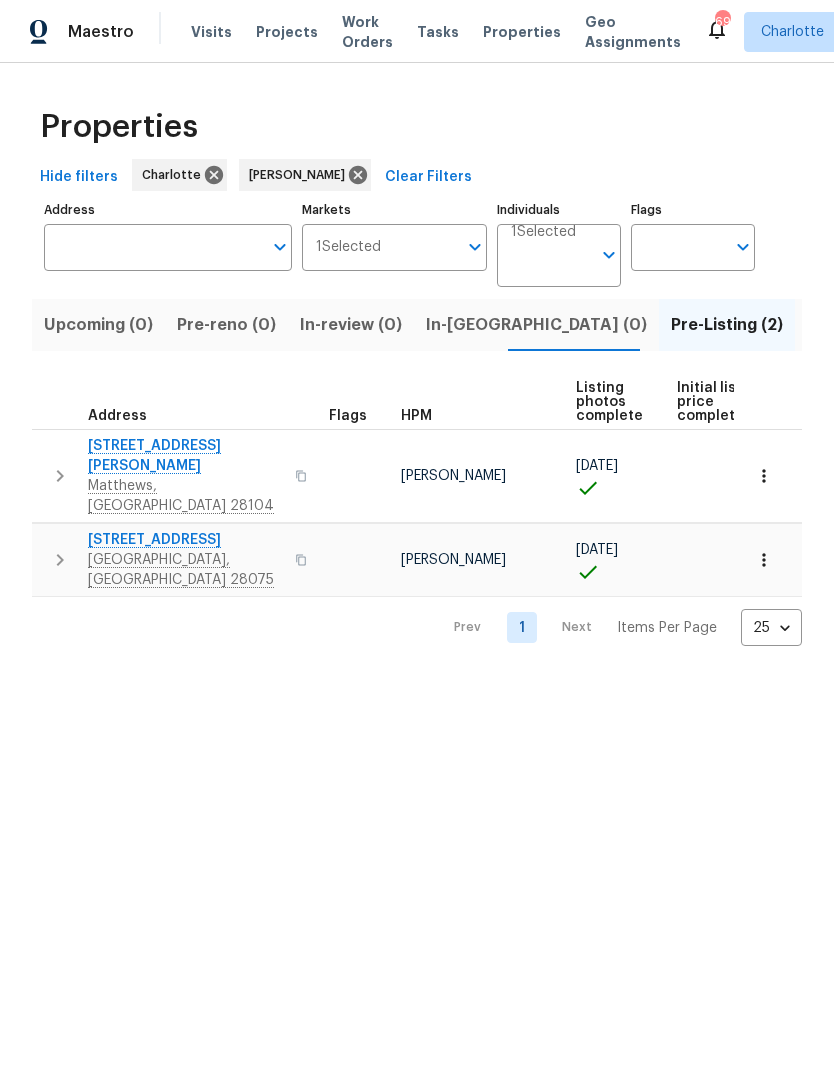 click on "Resale (6)" at bounding box center [954, 325] 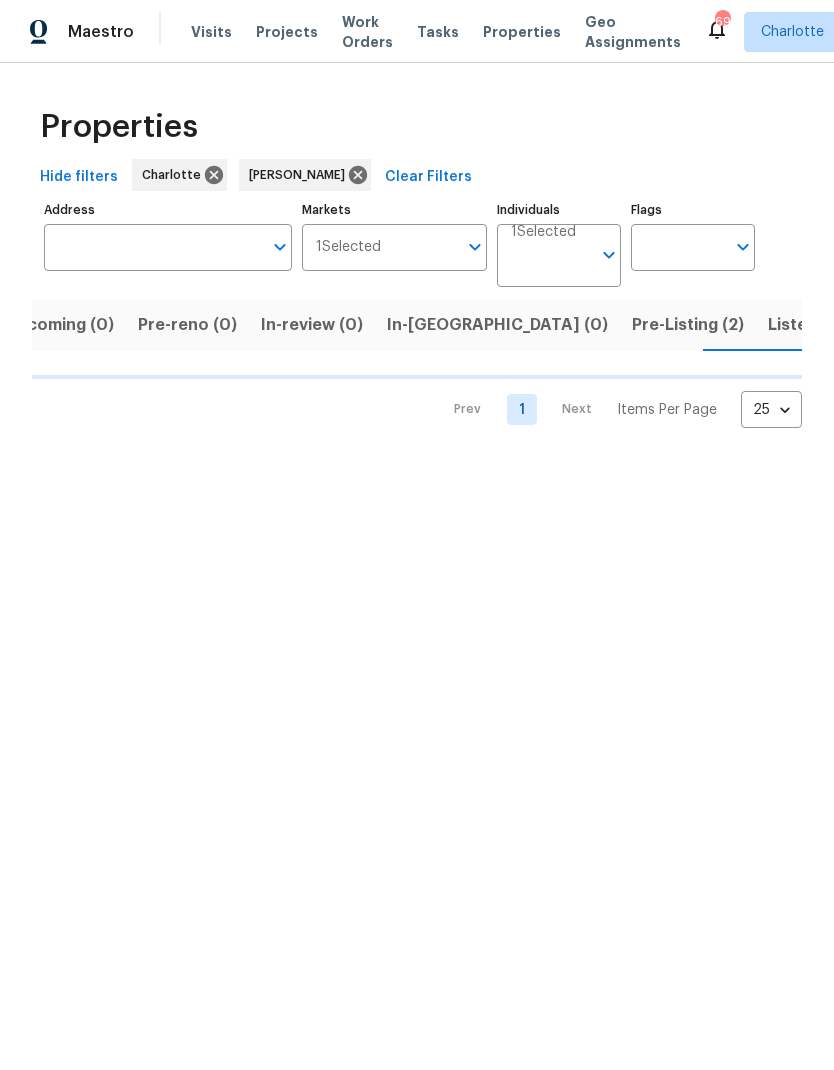 scroll, scrollTop: 0, scrollLeft: 40, axis: horizontal 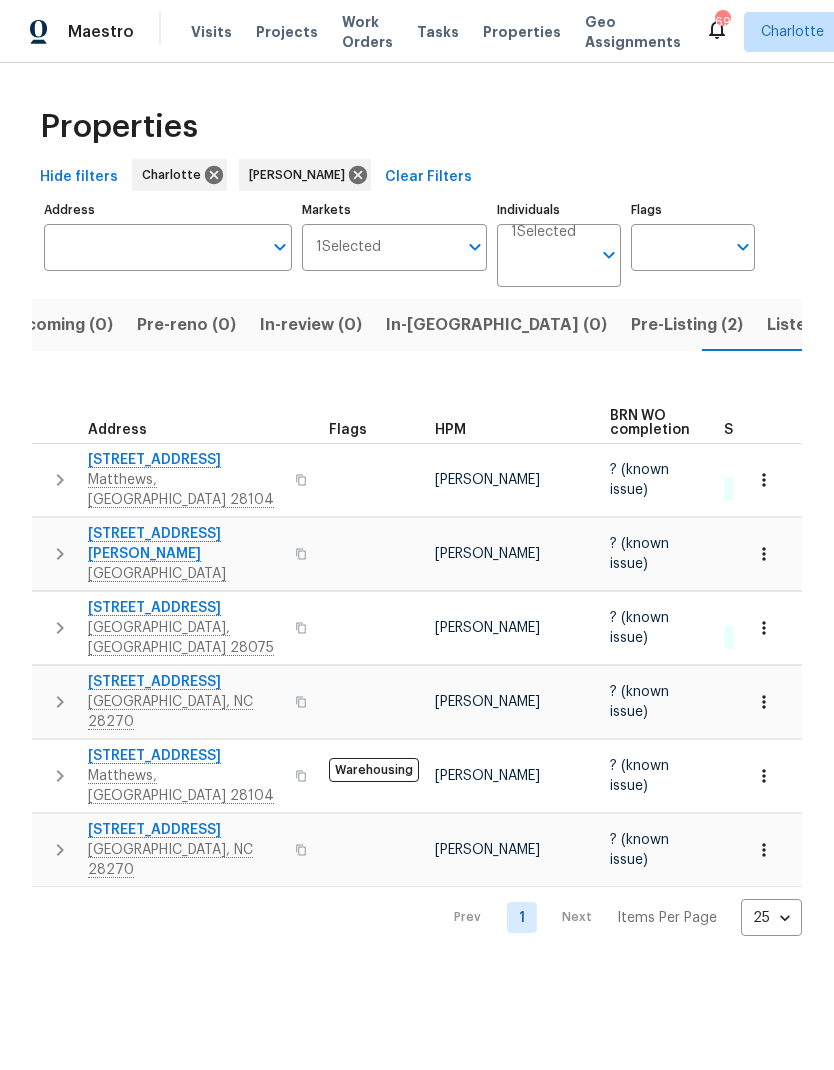 click on "In-review (0)" at bounding box center [311, 325] 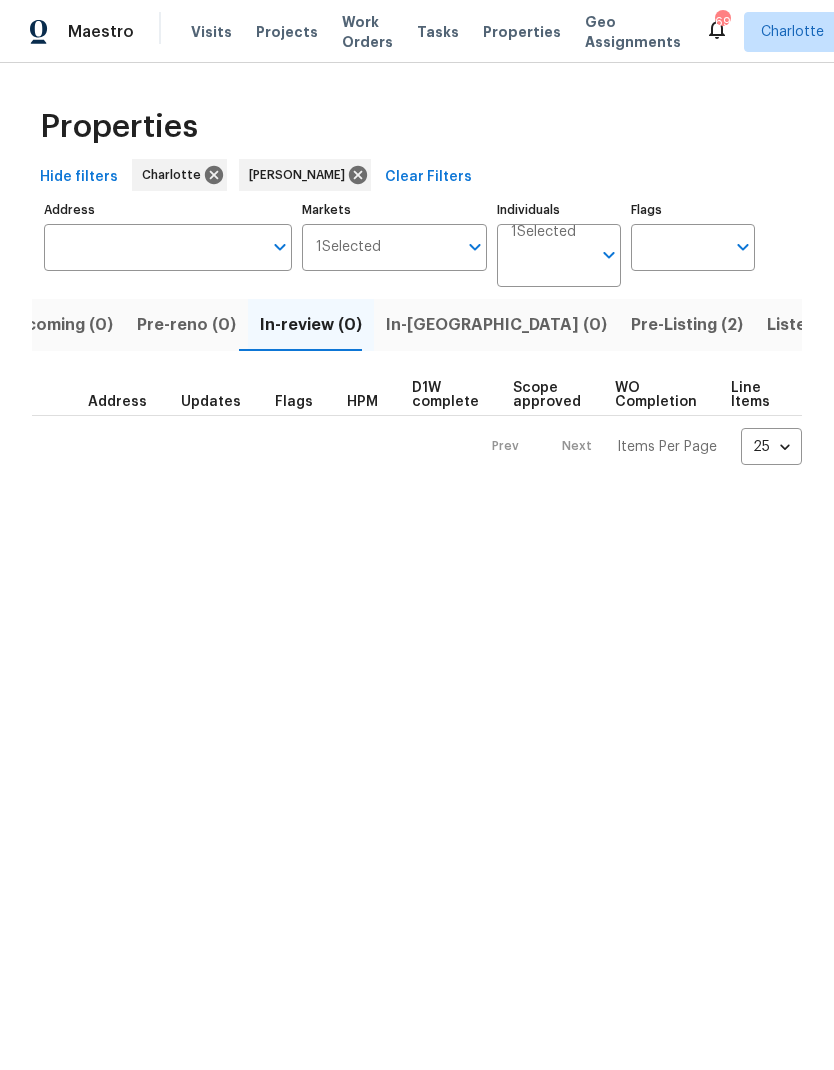 click on "In-[GEOGRAPHIC_DATA] (0)" at bounding box center [496, 325] 